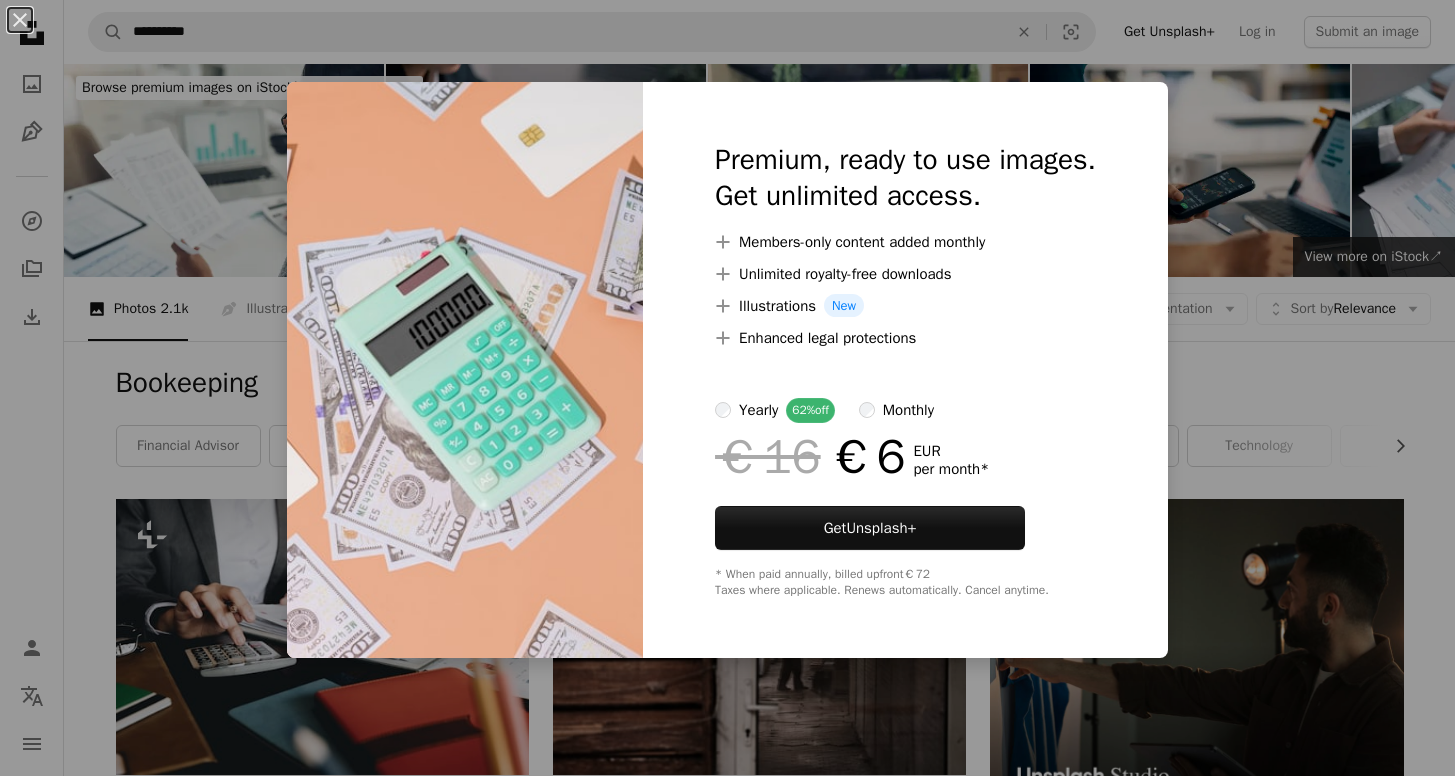 scroll, scrollTop: 770, scrollLeft: 0, axis: vertical 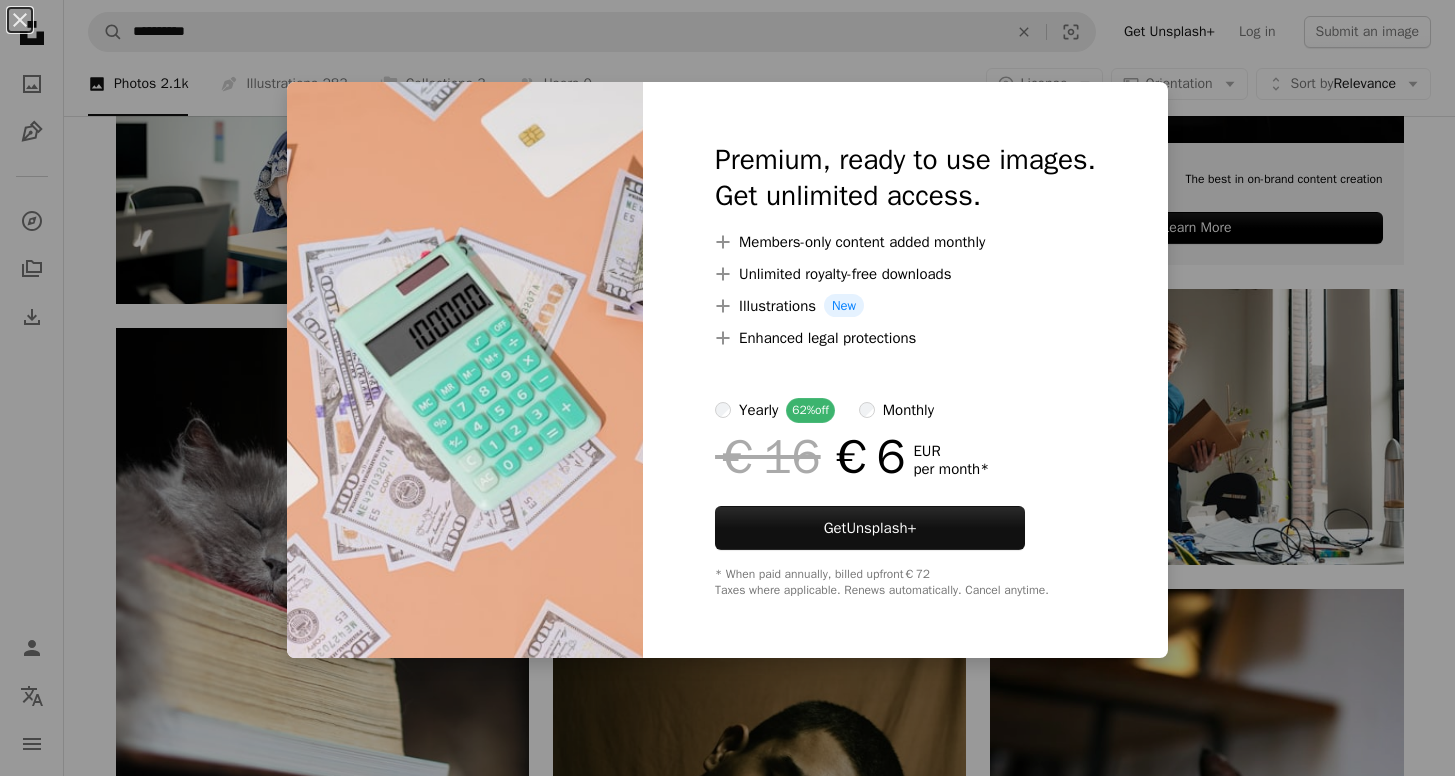 click at bounding box center [905, 222] 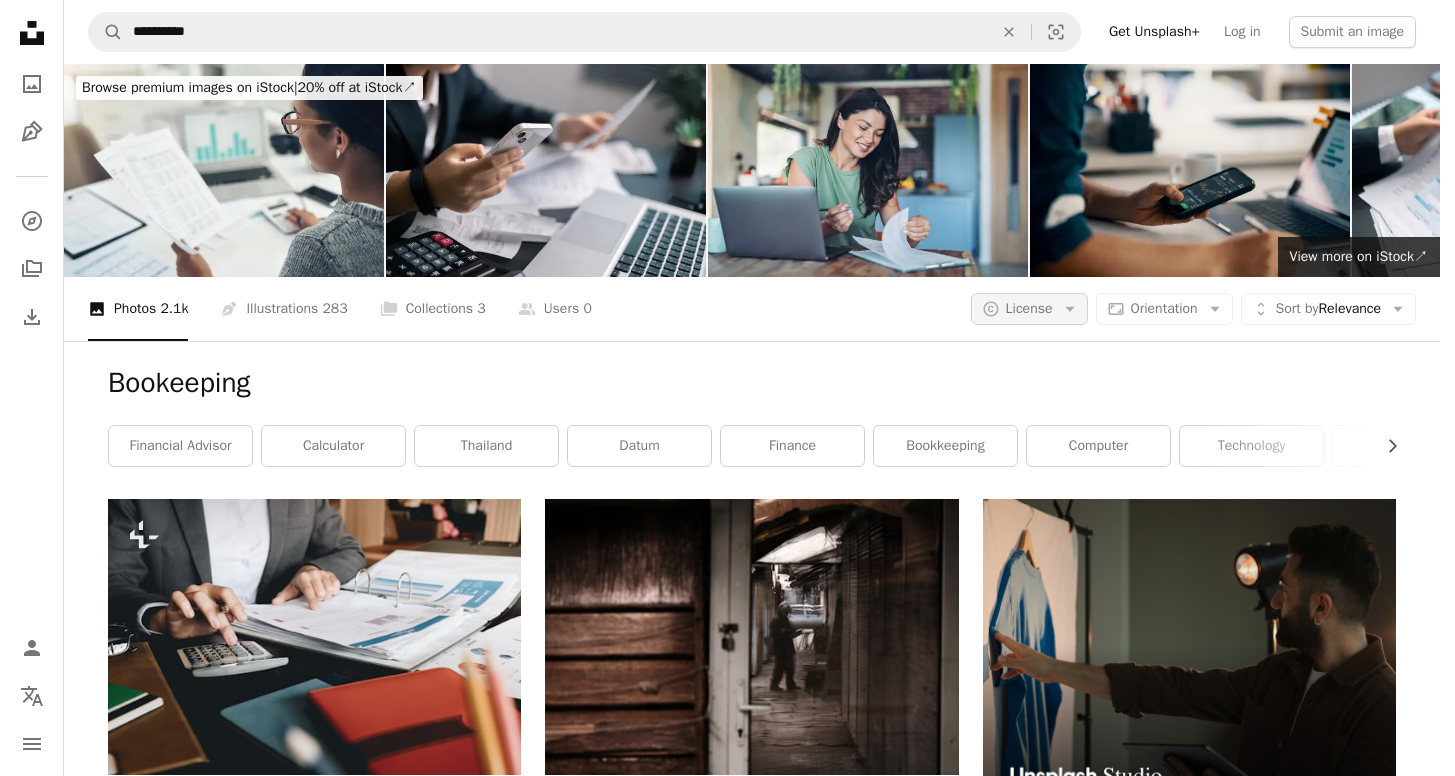 click on "License" at bounding box center (1029, 308) 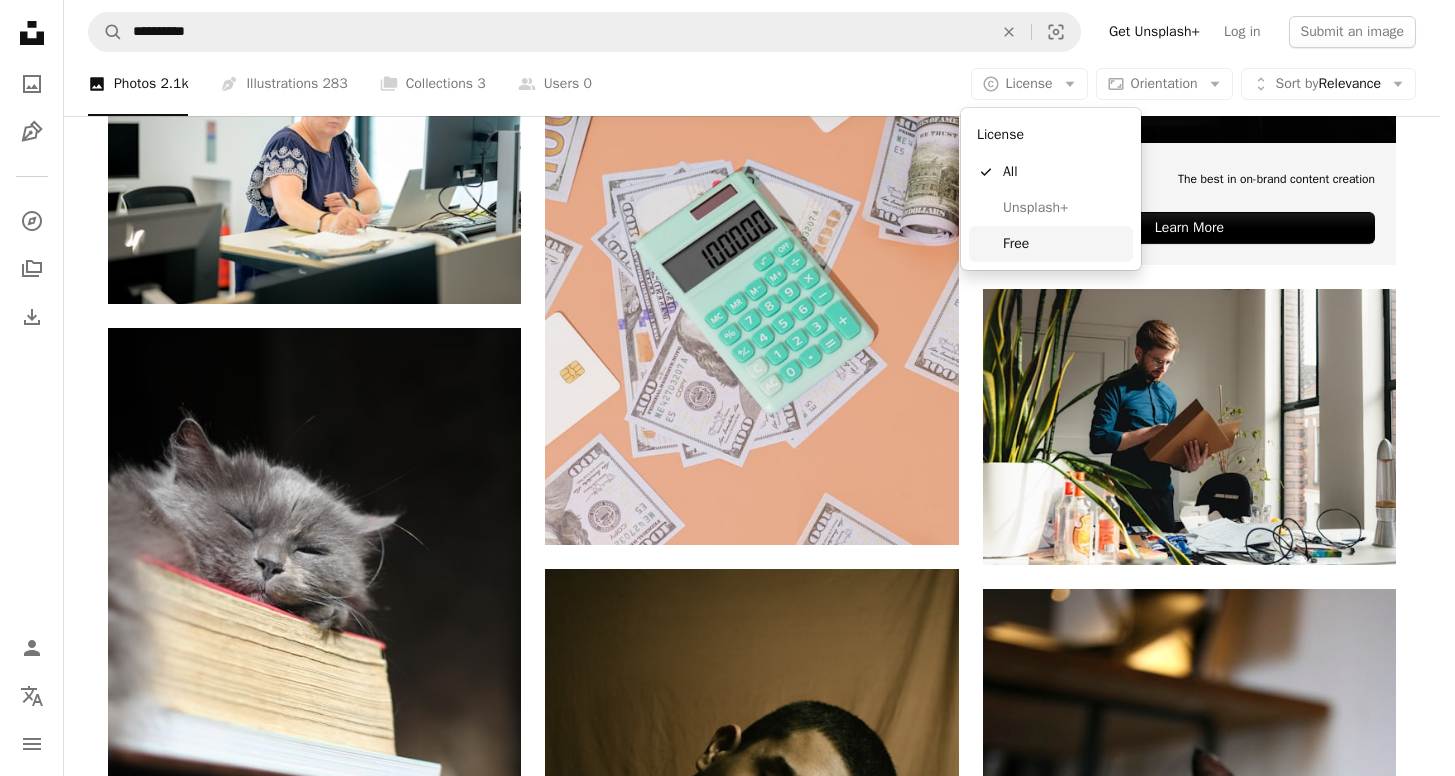click on "Free" at bounding box center (1051, 244) 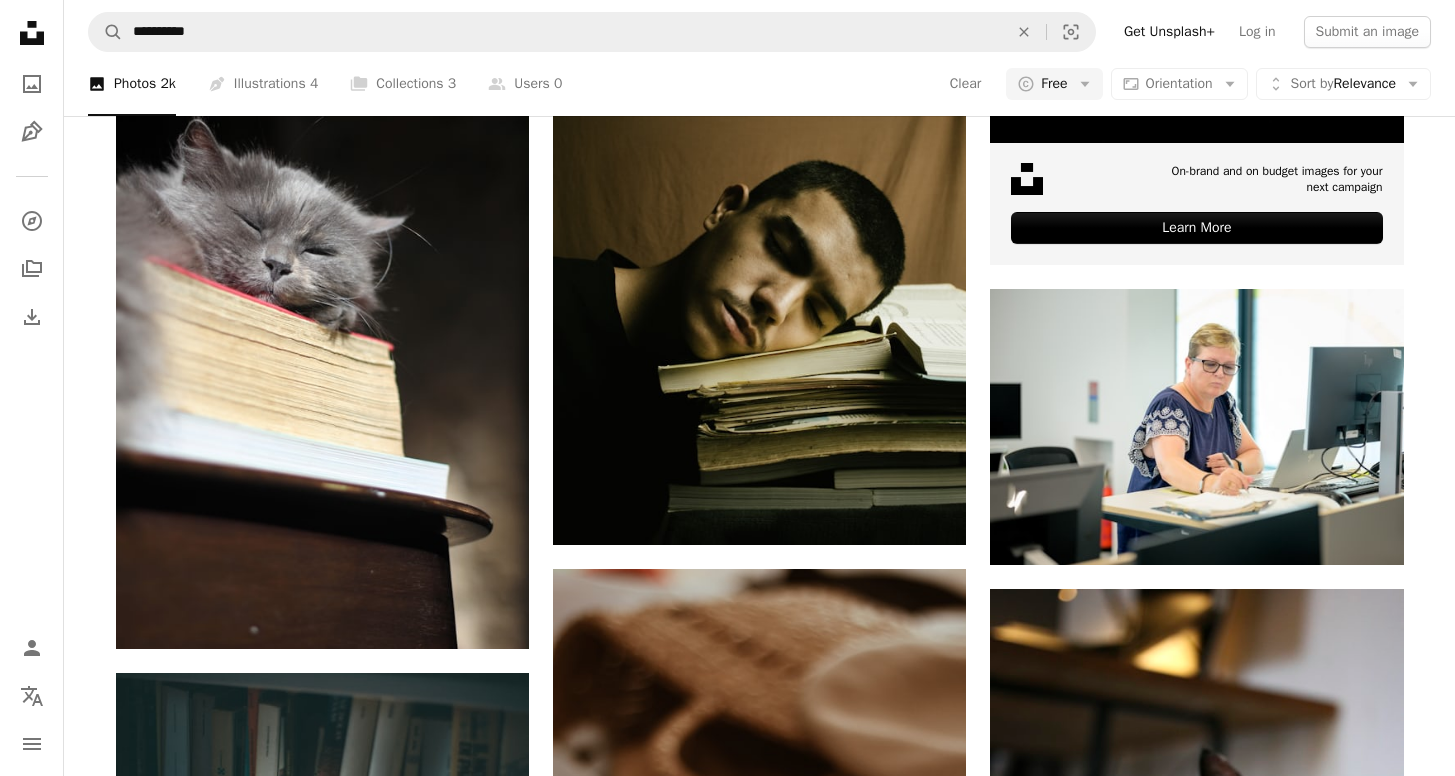 scroll, scrollTop: 3436, scrollLeft: 0, axis: vertical 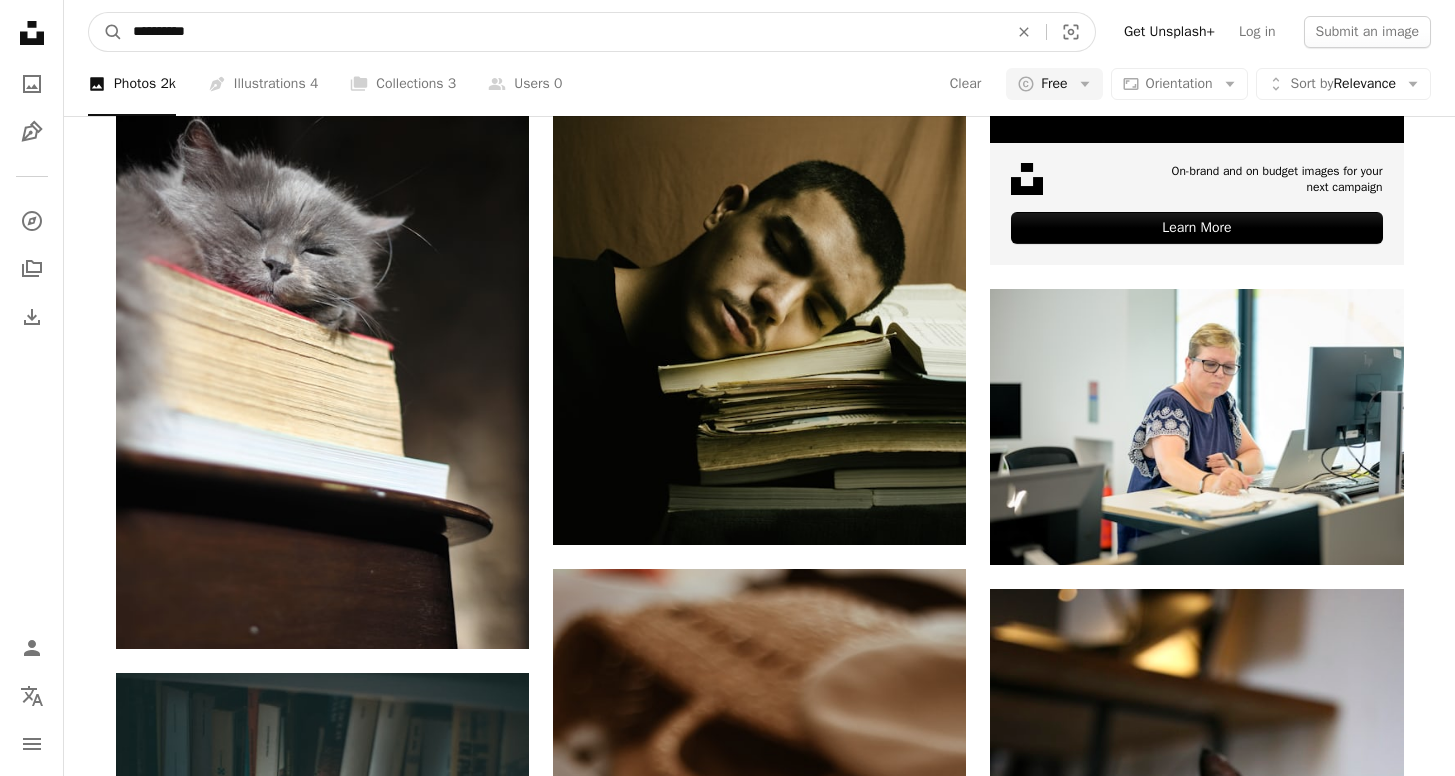 click on "**********" at bounding box center (562, 32) 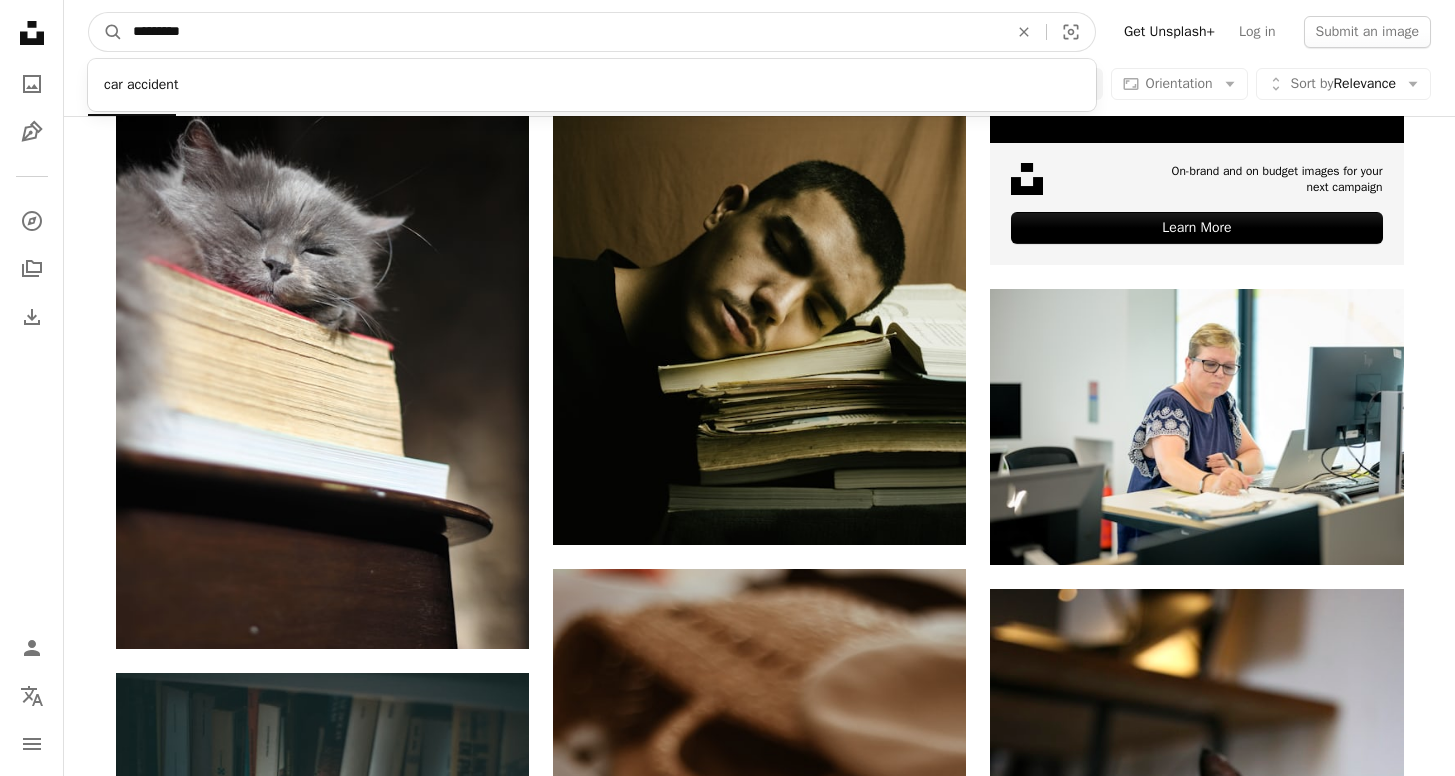 type on "**********" 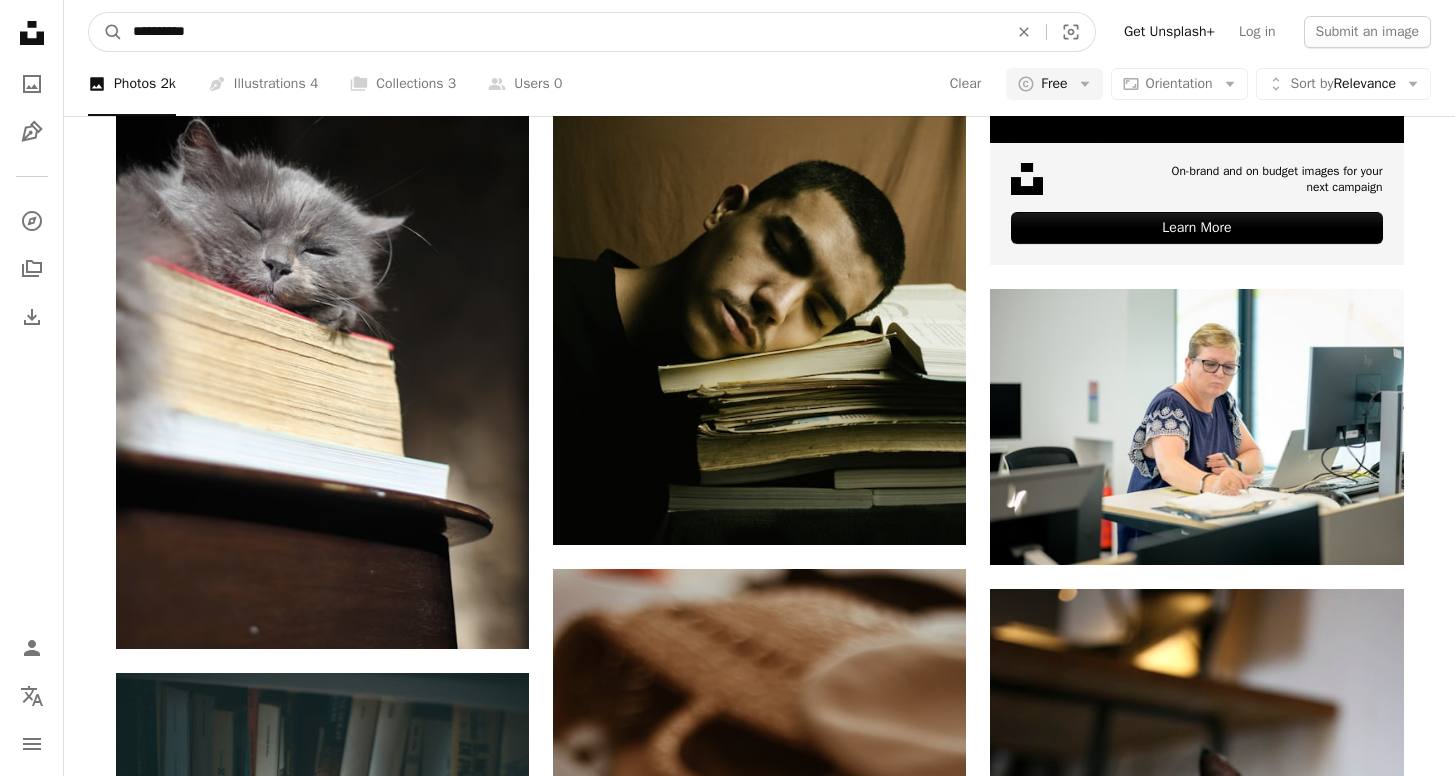 click on "A magnifying glass" at bounding box center (106, 32) 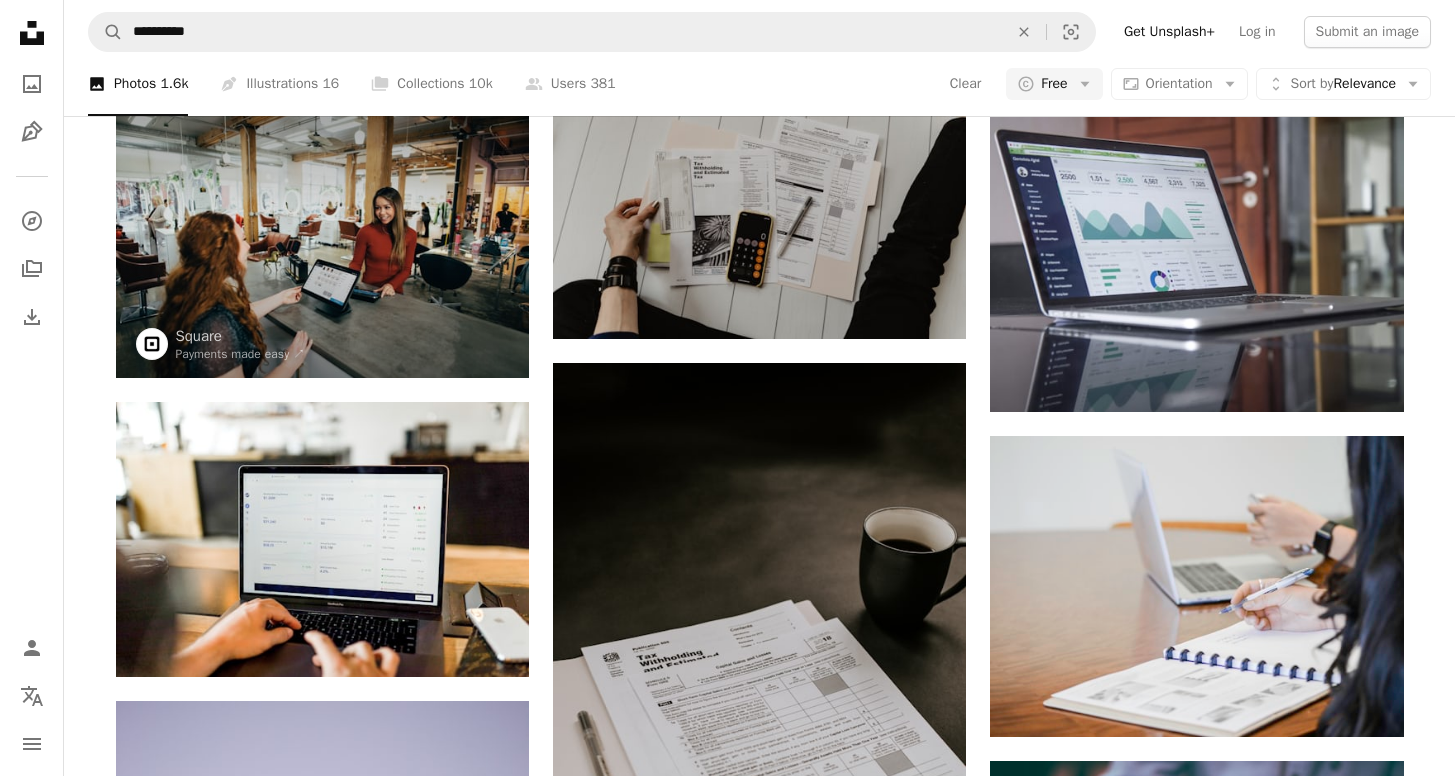 scroll, scrollTop: 1006, scrollLeft: 0, axis: vertical 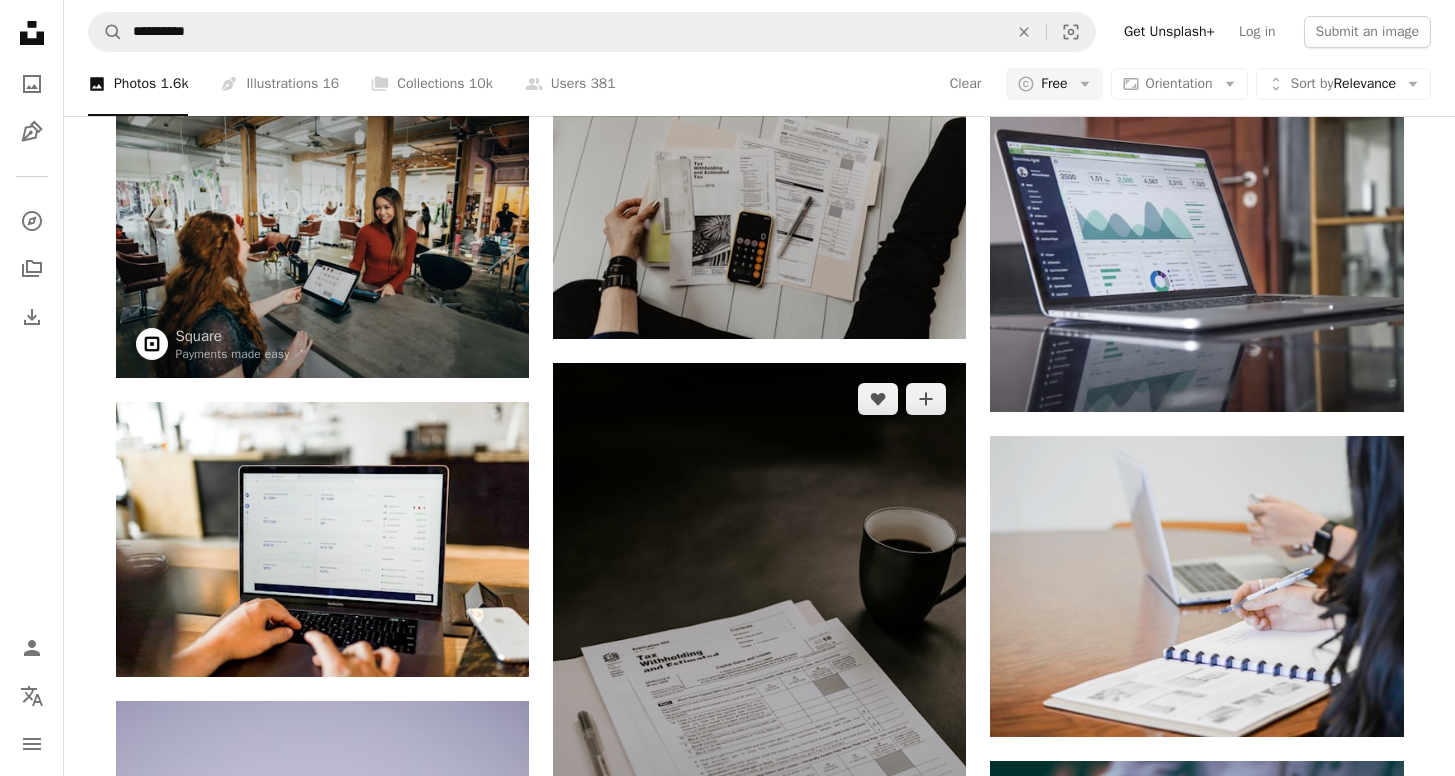click on "Arrow pointing down" at bounding box center [926, 947] 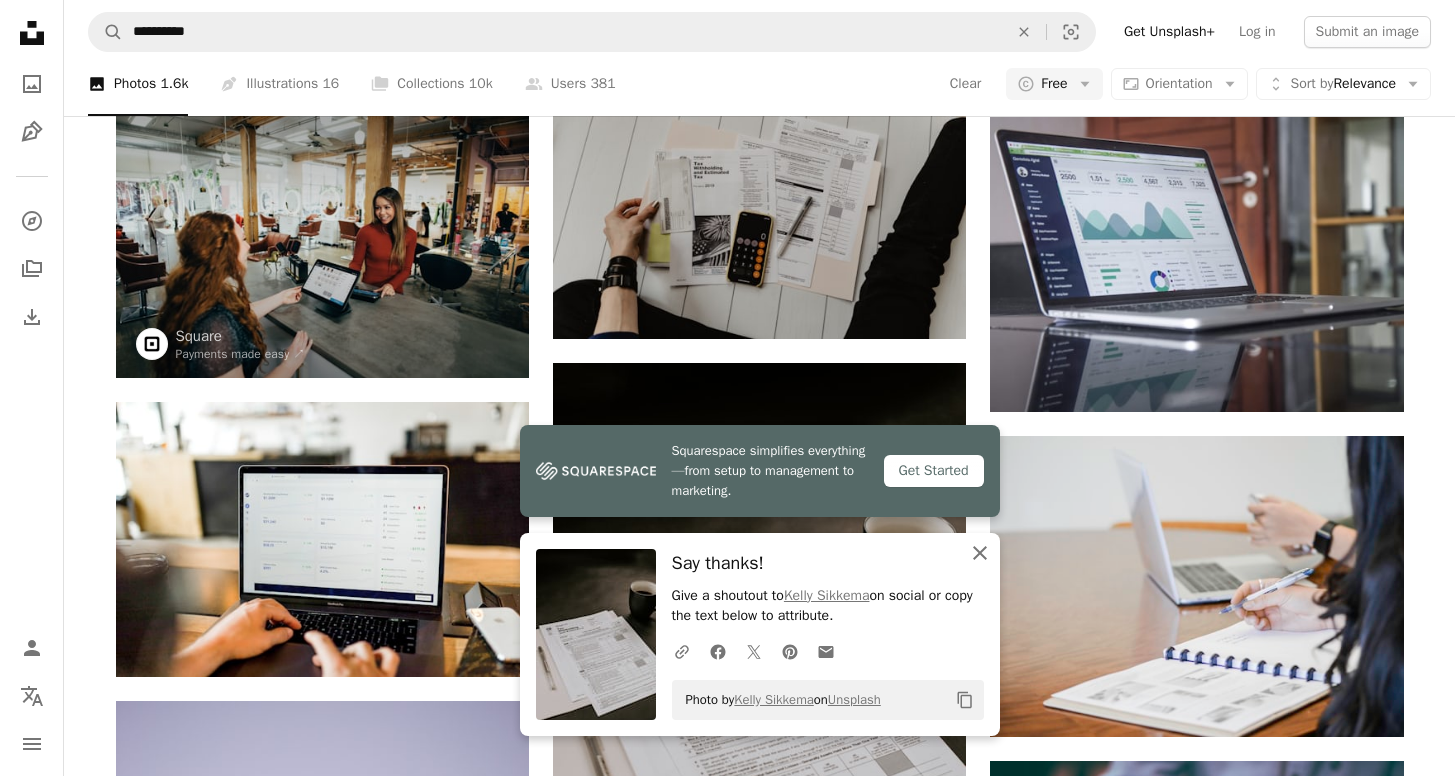 click on "An X shape" 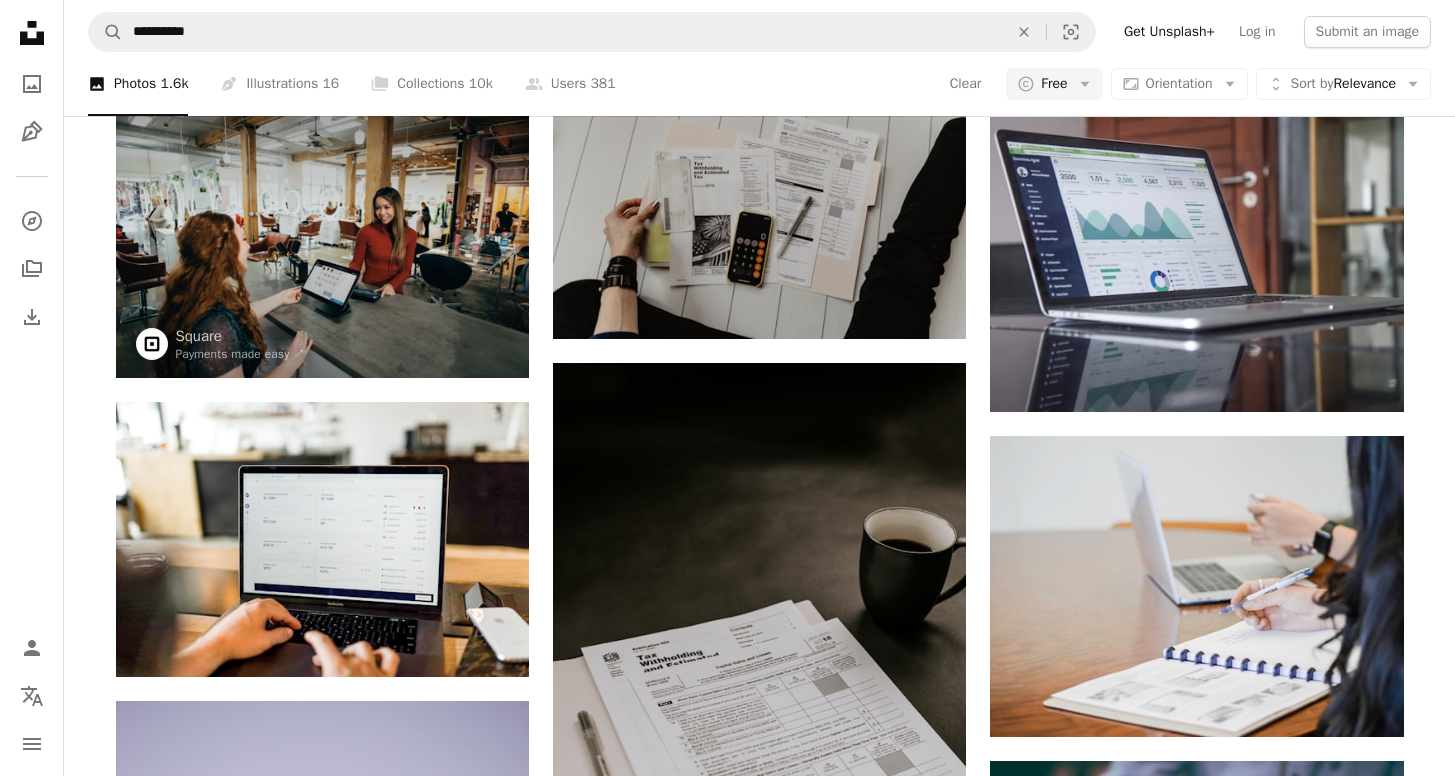 scroll, scrollTop: 4, scrollLeft: 0, axis: vertical 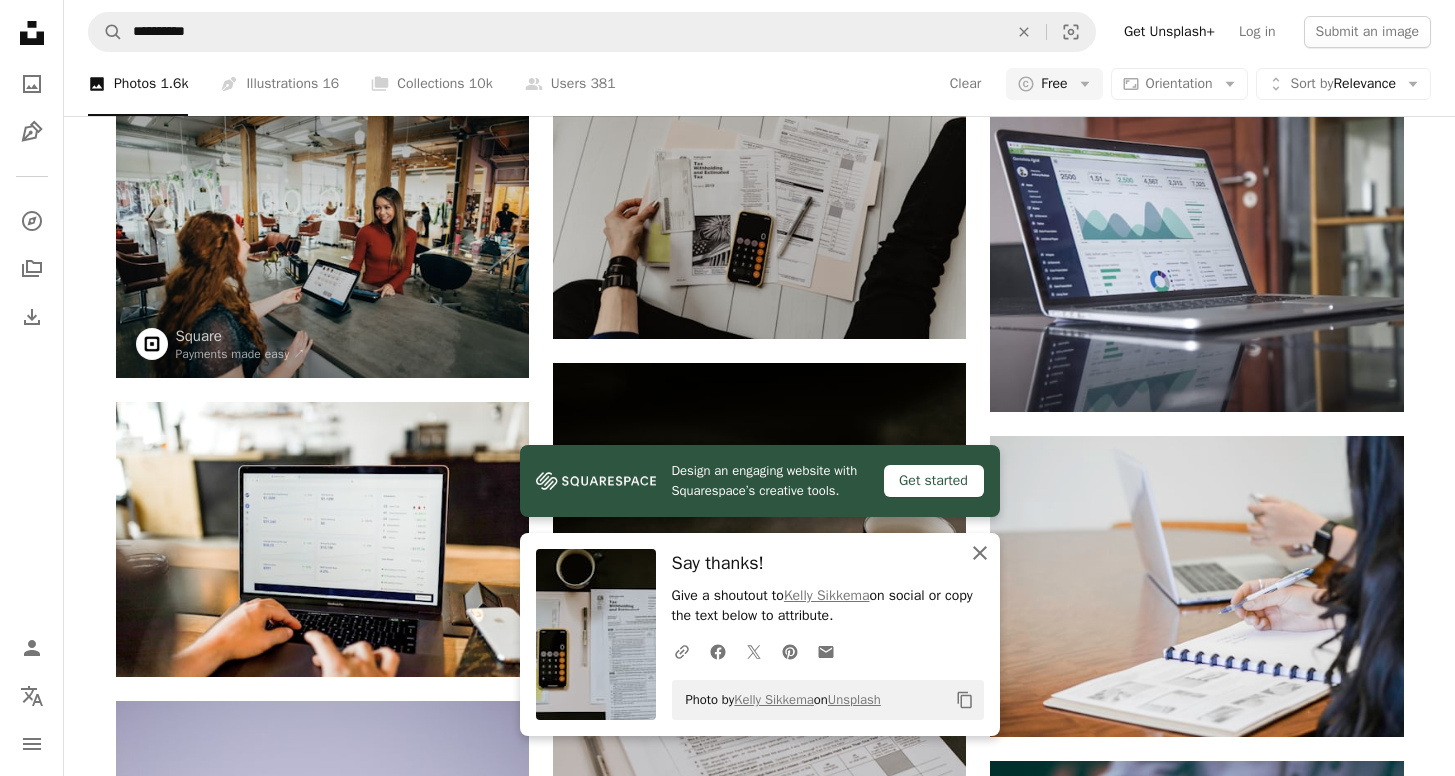 click on "An X shape" 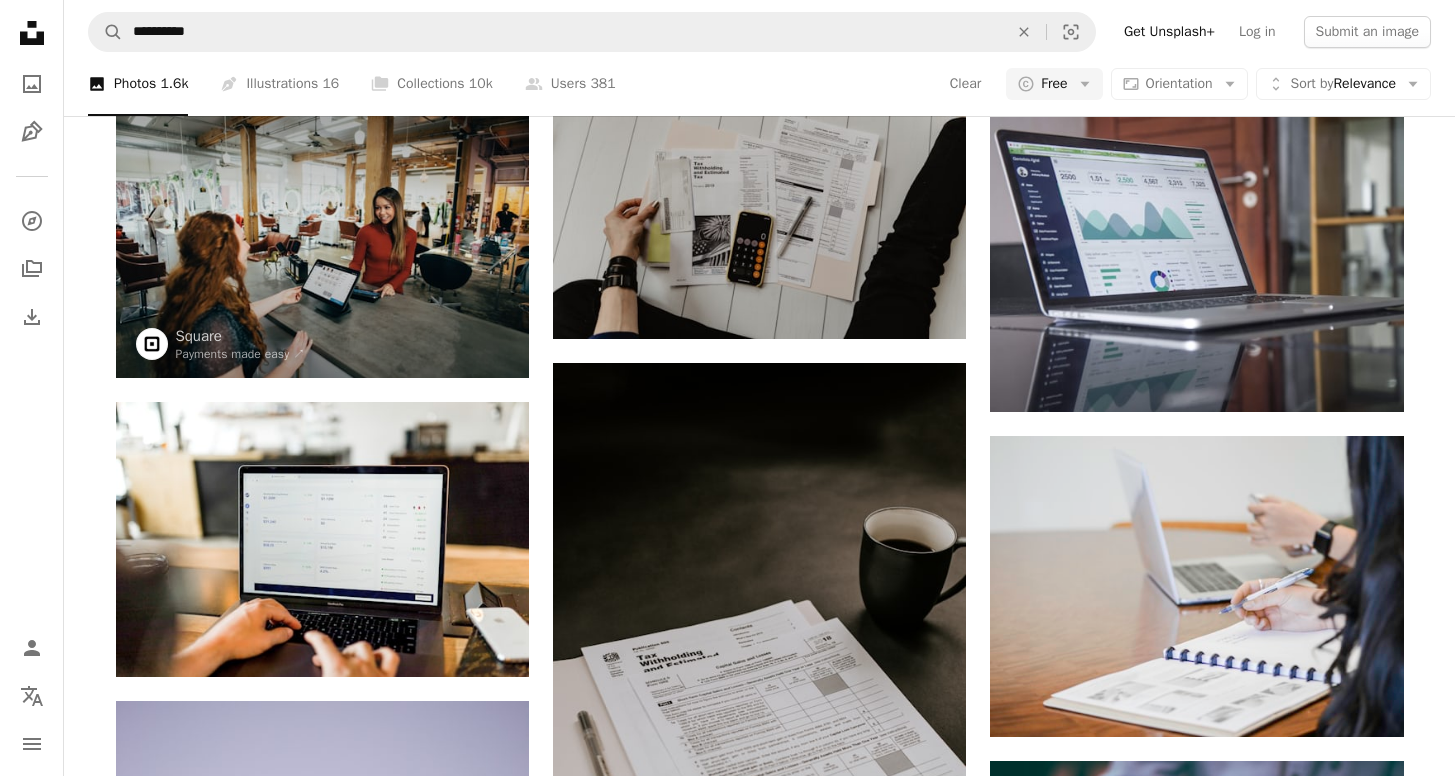 scroll, scrollTop: 1400, scrollLeft: 0, axis: vertical 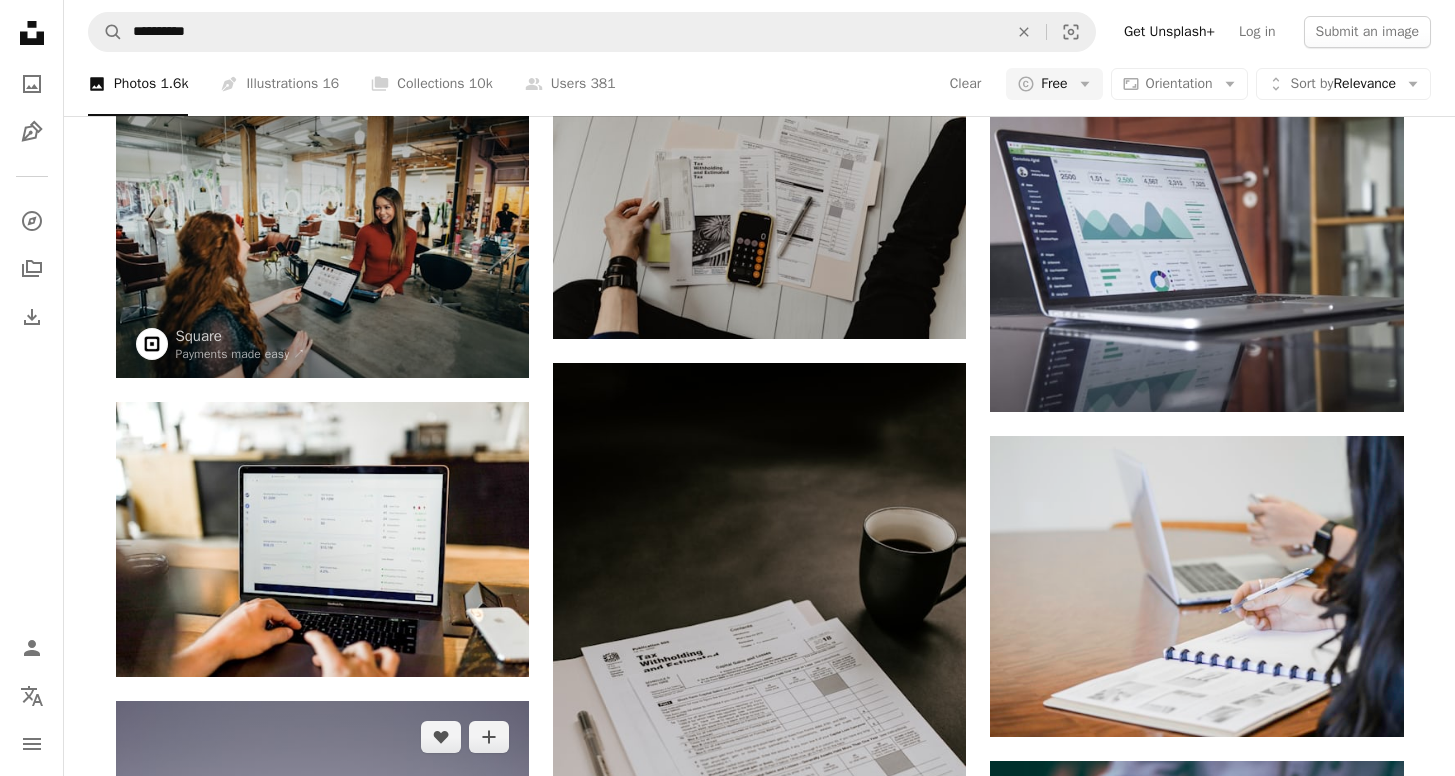 click 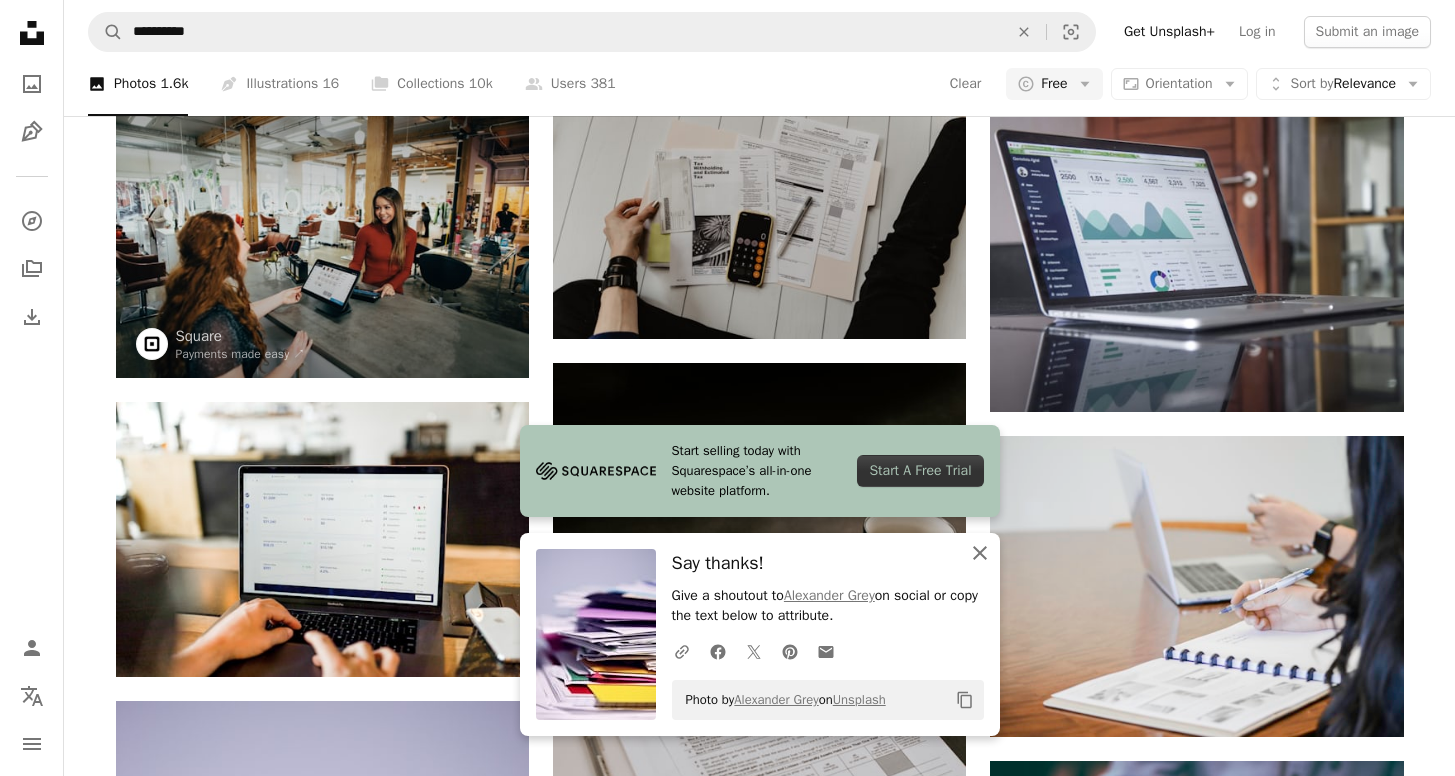 click on "An X shape" 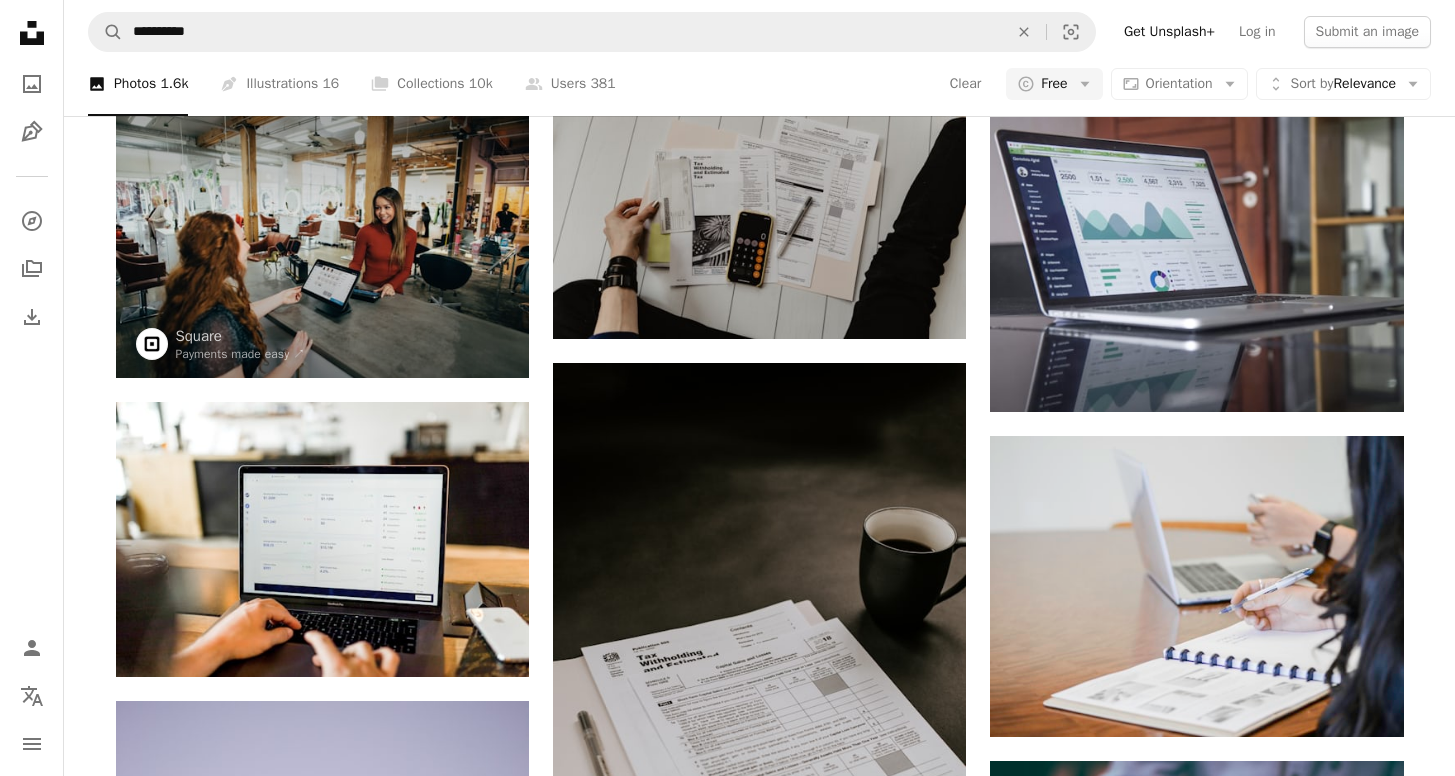 scroll, scrollTop: 3287, scrollLeft: 0, axis: vertical 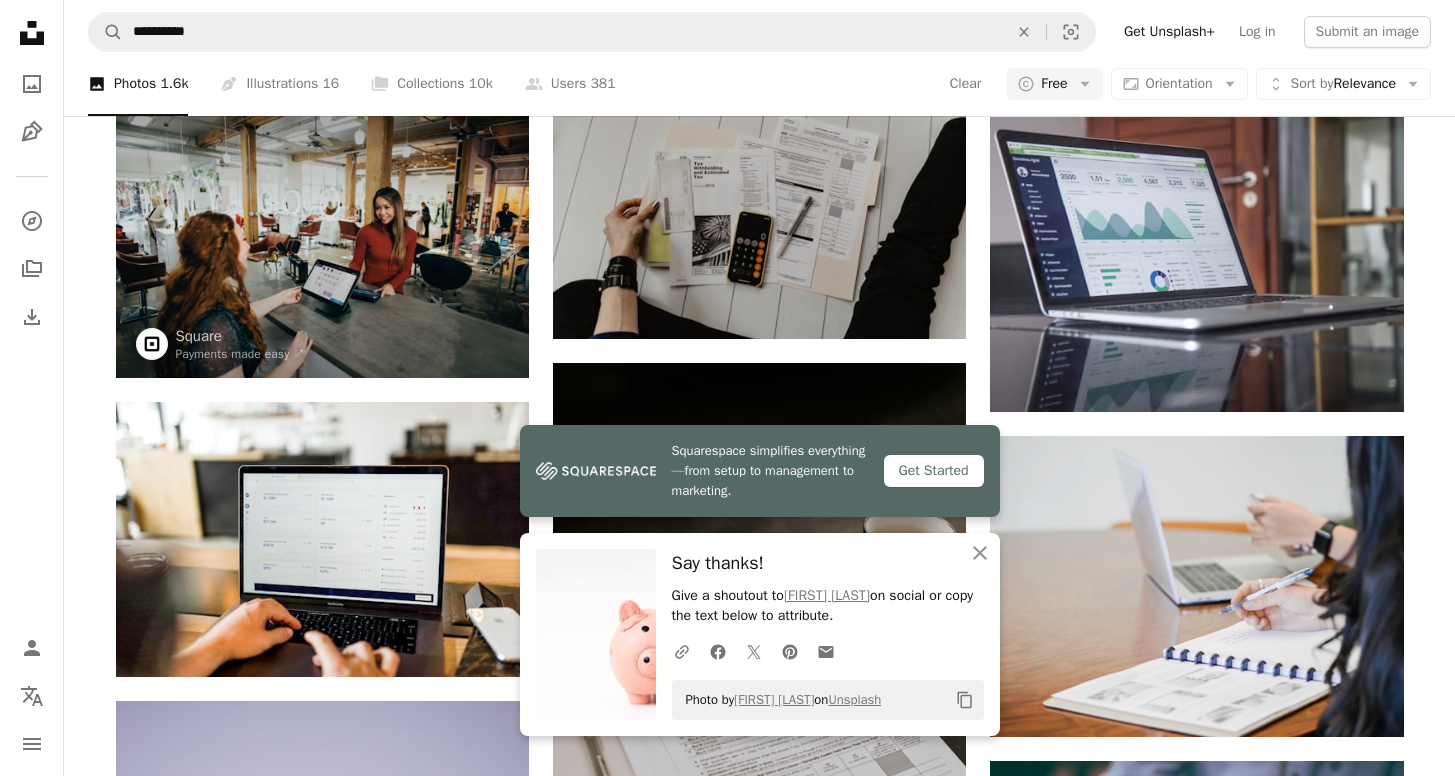 click on "Promoted Collaboration with   [FIRST] [LAST] A heart A plus sign Square Payments made easy   ↗ Arrow pointing down A heart A plus sign StellrWeb Arrow pointing down Promoted Collaboration with   [FIRST] [LAST] A heart A plus sign Square Payments made easy   ↗ Arrow pointing down A heart A plus sign [FIRST] [LAST] Arrow pointing down A heart A plus sign [FIRST] [LAST] Arrow pointing down A heart A plus sign [FIRST] [LAST] Available for hire A checkmark inside of a circle Arrow pointing down A heart A plus sign Headway Arrow pointing down A heart A plus sign [FIRST] [LAST] Available for hire A checkmark inside of a circle Arrow pointing down A heart A plus sign [FIRST] [LAST] Arrow pointing down A heart A plus sign [FIRST] [LAST] Available for hire A checkmark inside of a circle Arrow pointing down A heart A plus sign [FIRST] [LAST] Arrow pointing down A heart A plus sign [FIRST] [LAST] Available for hire A checkmark inside of a circle Arrow pointing down A heart A plus sign [FIRST] [LAST] Arrow pointing down A heart A plus sign [FIRST] [LAST] Available for hire A heart Oli" at bounding box center (760, 2808) 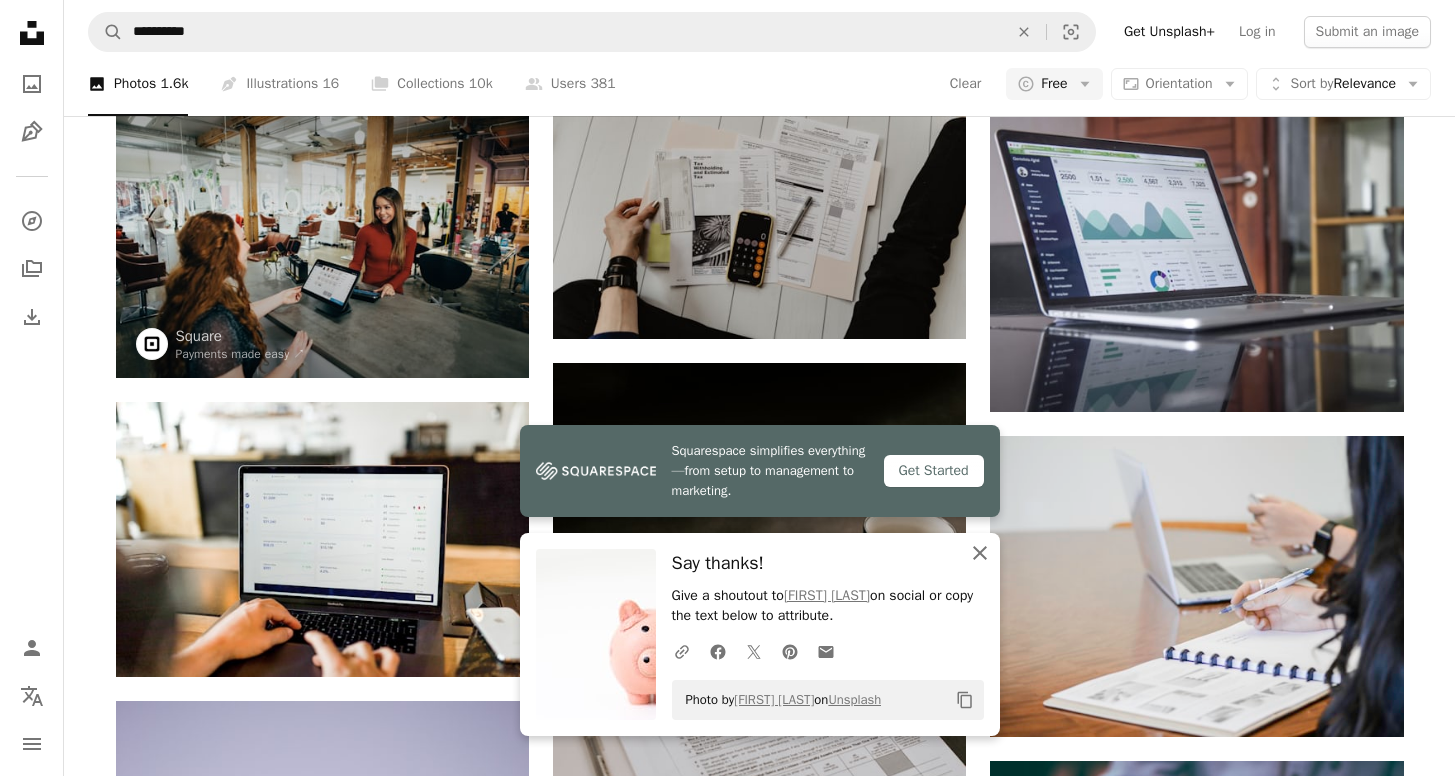 click on "An X shape" 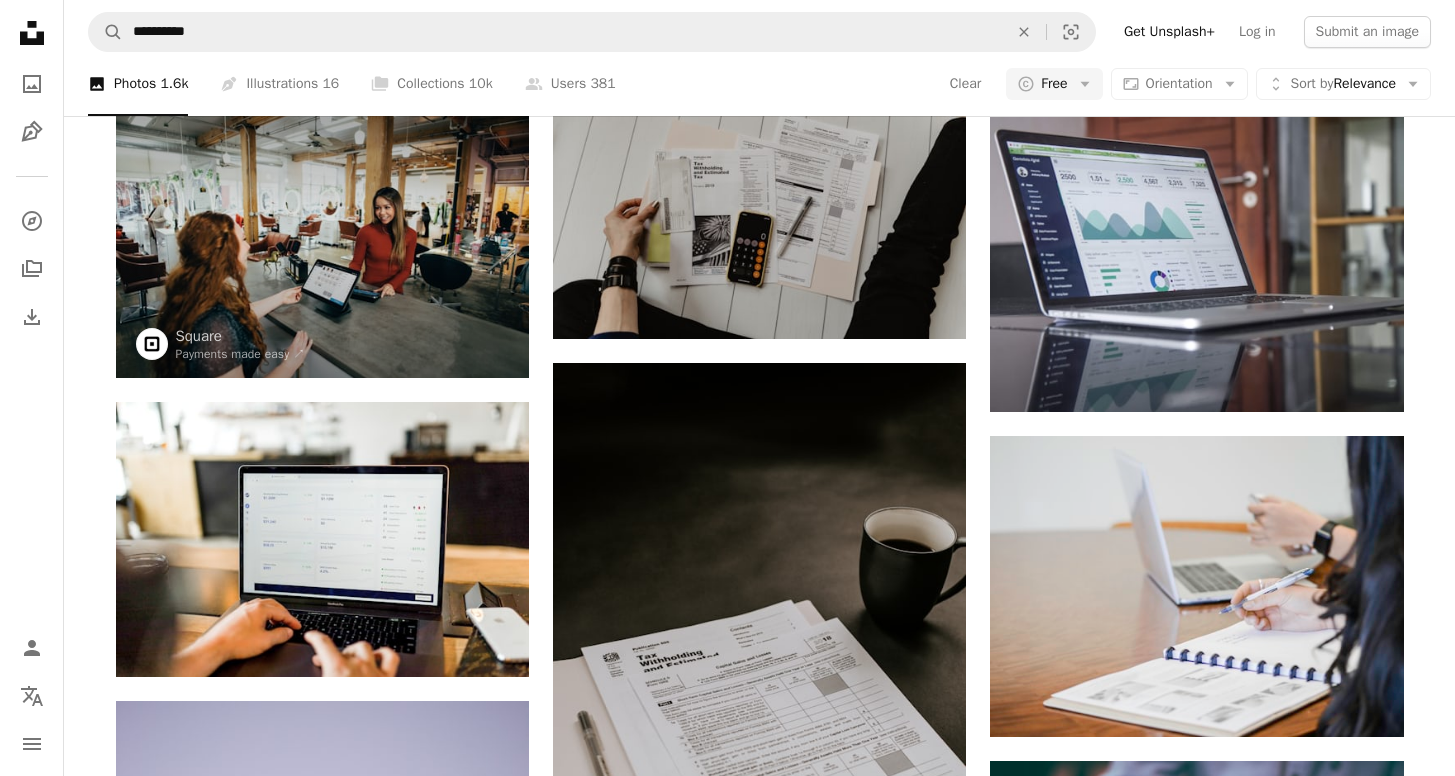 scroll, scrollTop: 7700, scrollLeft: 0, axis: vertical 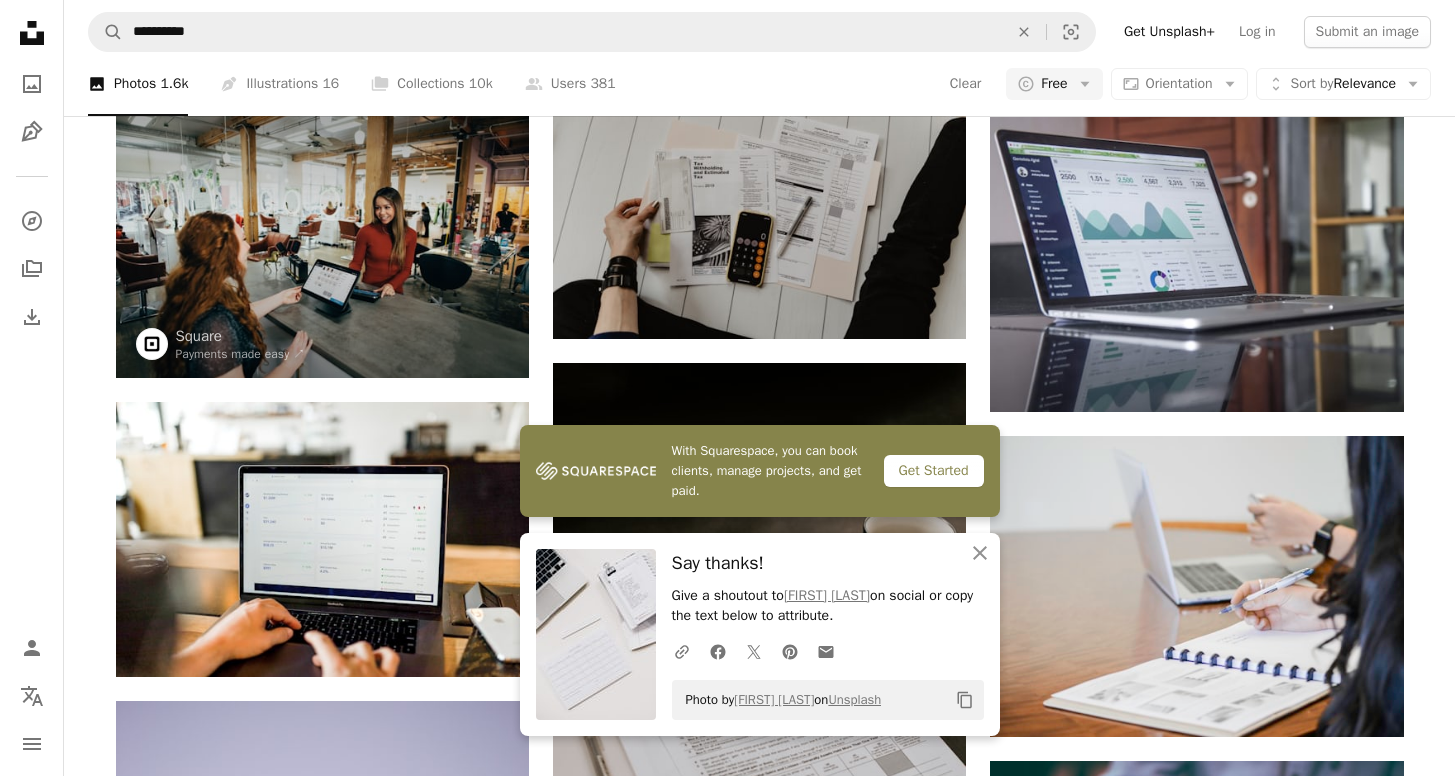 click on "Promoted Collaboration with   [FIRST] [LAST] A heart A plus sign Square Payments made easy   ↗ Arrow pointing down A heart A plus sign StellrWeb Arrow pointing down Promoted Collaboration with   [FIRST] [LAST] A heart A plus sign Square Payments made easy   ↗ Arrow pointing down A heart A plus sign [FIRST] [LAST] Arrow pointing down A heart A plus sign [FIRST] [LAST] Arrow pointing down A heart A plus sign [FIRST] [LAST] Available for hire A checkmark inside of a circle Arrow pointing down A heart A plus sign Headway Arrow pointing down A heart A plus sign [FIRST] [LAST] Available for hire A checkmark inside of a circle Arrow pointing down A heart A plus sign [FIRST] [LAST] Arrow pointing down A heart A plus sign [FIRST] [LAST] Available for hire A checkmark inside of a circle Arrow pointing down A heart A plus sign [FIRST] [LAST] Arrow pointing down A heart A plus sign [FIRST] [LAST] Available for hire A checkmark inside of a circle Arrow pointing down A heart A plus sign [FIRST] [LAST] Arrow pointing down A heart A plus sign [FIRST] [LAST] Available for hire A heart Oliur" at bounding box center [760, 5260] 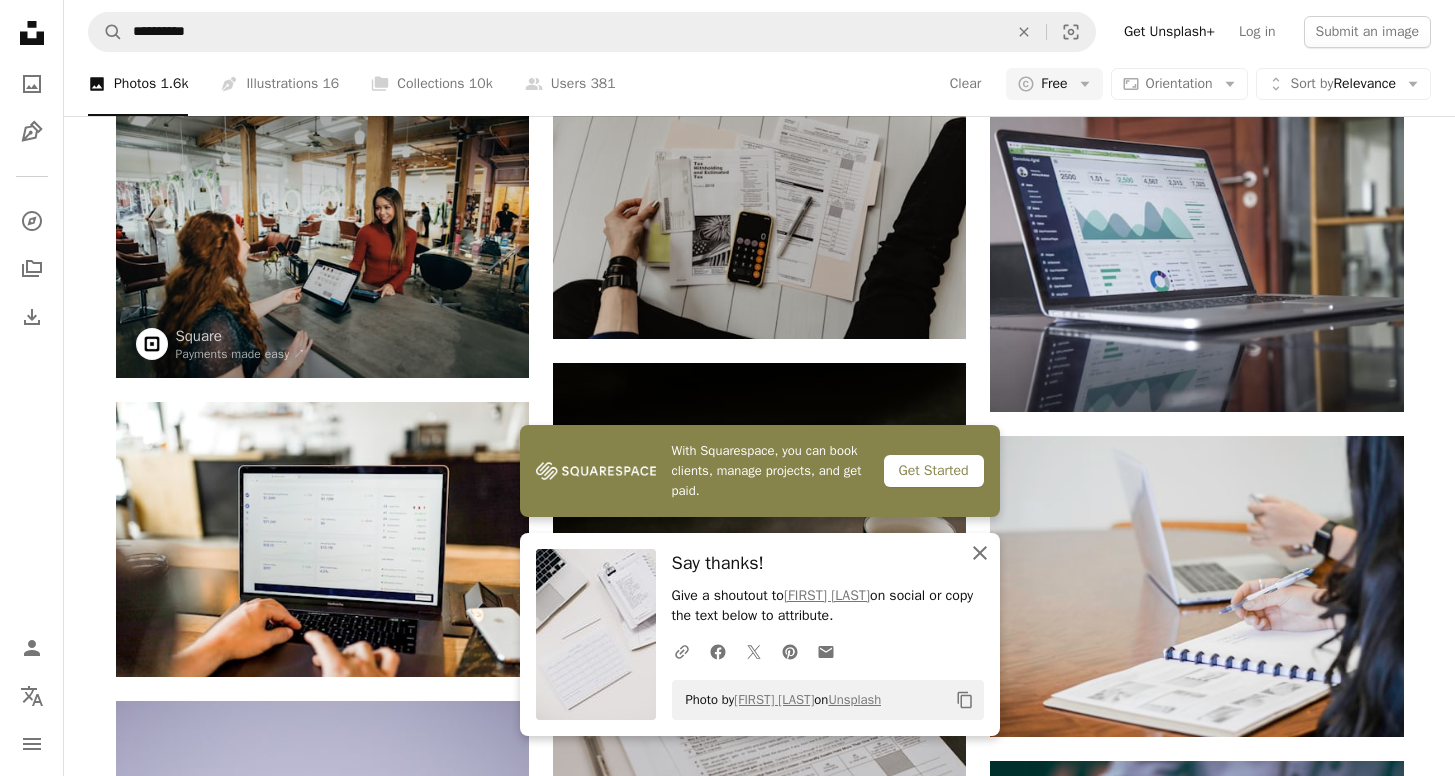 click 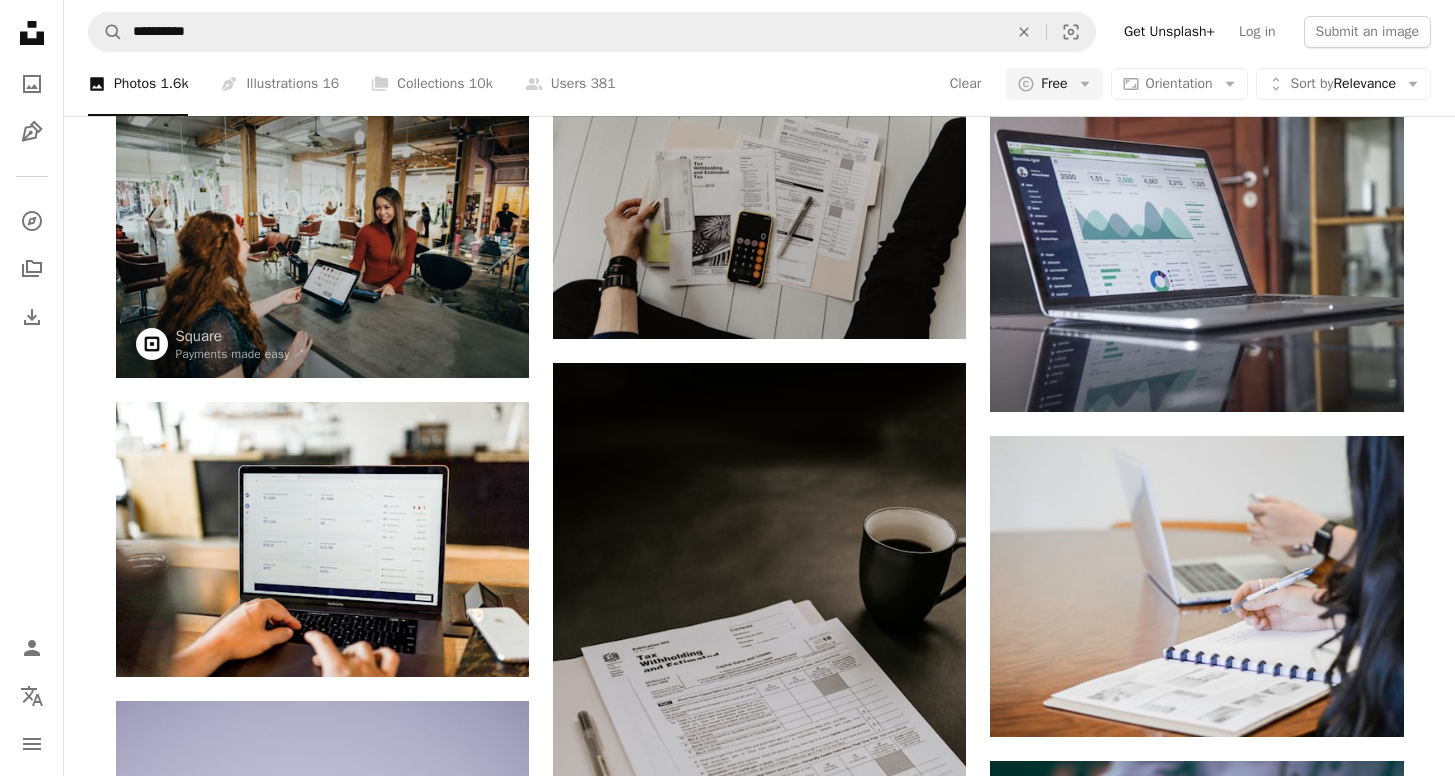 scroll, scrollTop: 9208, scrollLeft: 0, axis: vertical 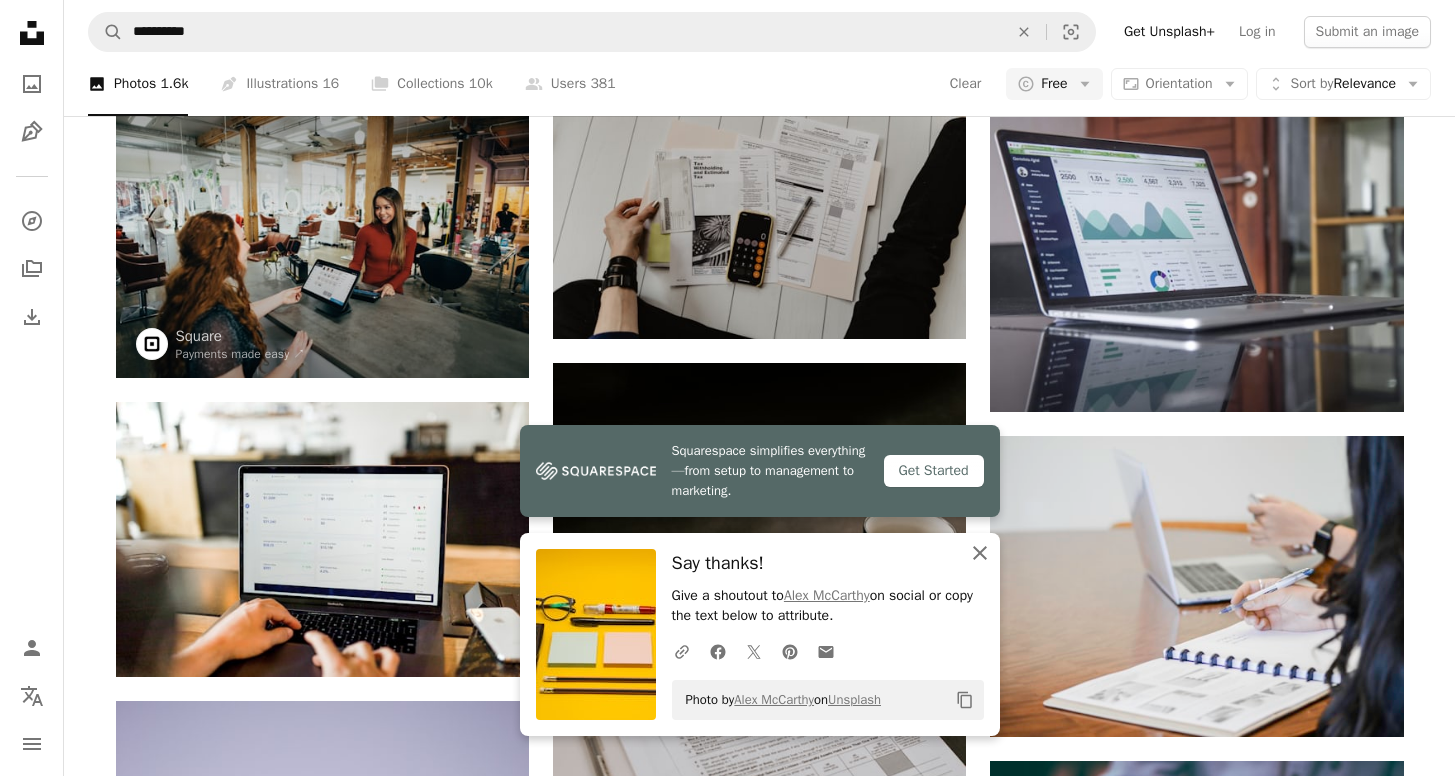 click on "An X shape" 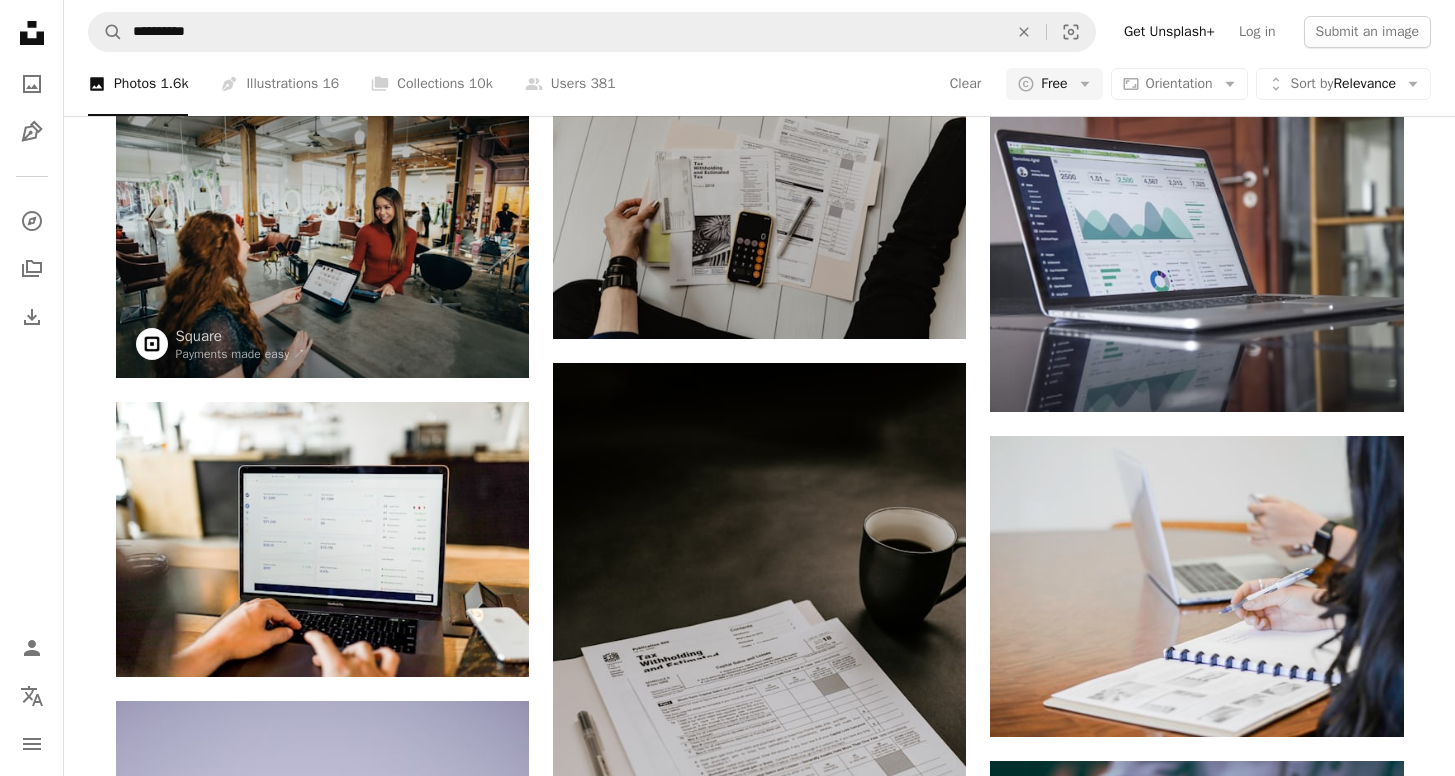 scroll, scrollTop: 12852, scrollLeft: 0, axis: vertical 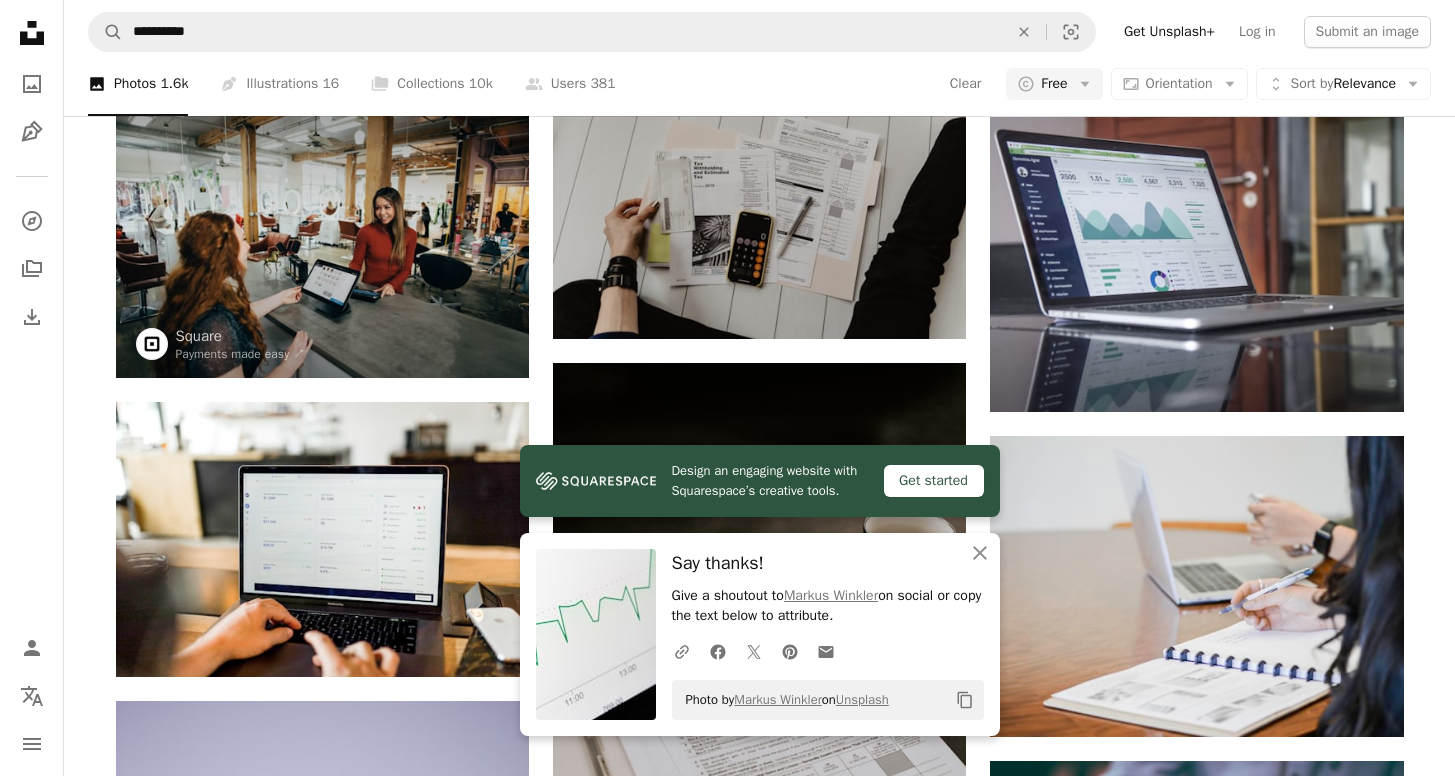 click on "Promoted Collaboration with   [FIRST] [LAST] A heart A plus sign Square Payments made easy   ↗ Arrow pointing down A heart A plus sign StellrWeb Arrow pointing down Promoted Collaboration with   [FIRST] [LAST] A heart A plus sign Square Payments made easy   ↗ Arrow pointing down A heart A plus sign [FIRST] [LAST] Arrow pointing down A heart A plus sign [FIRST] [LAST] Arrow pointing down A heart A plus sign [FIRST] [LAST] Available for hire A checkmark inside of a circle Arrow pointing down A heart A plus sign Headway Arrow pointing down A heart A plus sign [FIRST] [LAST] Available for hire A checkmark inside of a circle Arrow pointing down A heart A plus sign [FIRST] [LAST] Arrow pointing down A heart A plus sign [FIRST] [LAST] Available for hire A checkmark inside of a circle Arrow pointing down A heart A plus sign [FIRST] [LAST] Arrow pointing down A heart A plus sign [FIRST] [LAST] Available for hire A checkmark inside of a circle Arrow pointing down A heart A plus sign [FIRST] [LAST] Arrow pointing down A heart A plus sign [FIRST] [LAST] Available for hire A heart Oliur" at bounding box center (760, 7872) 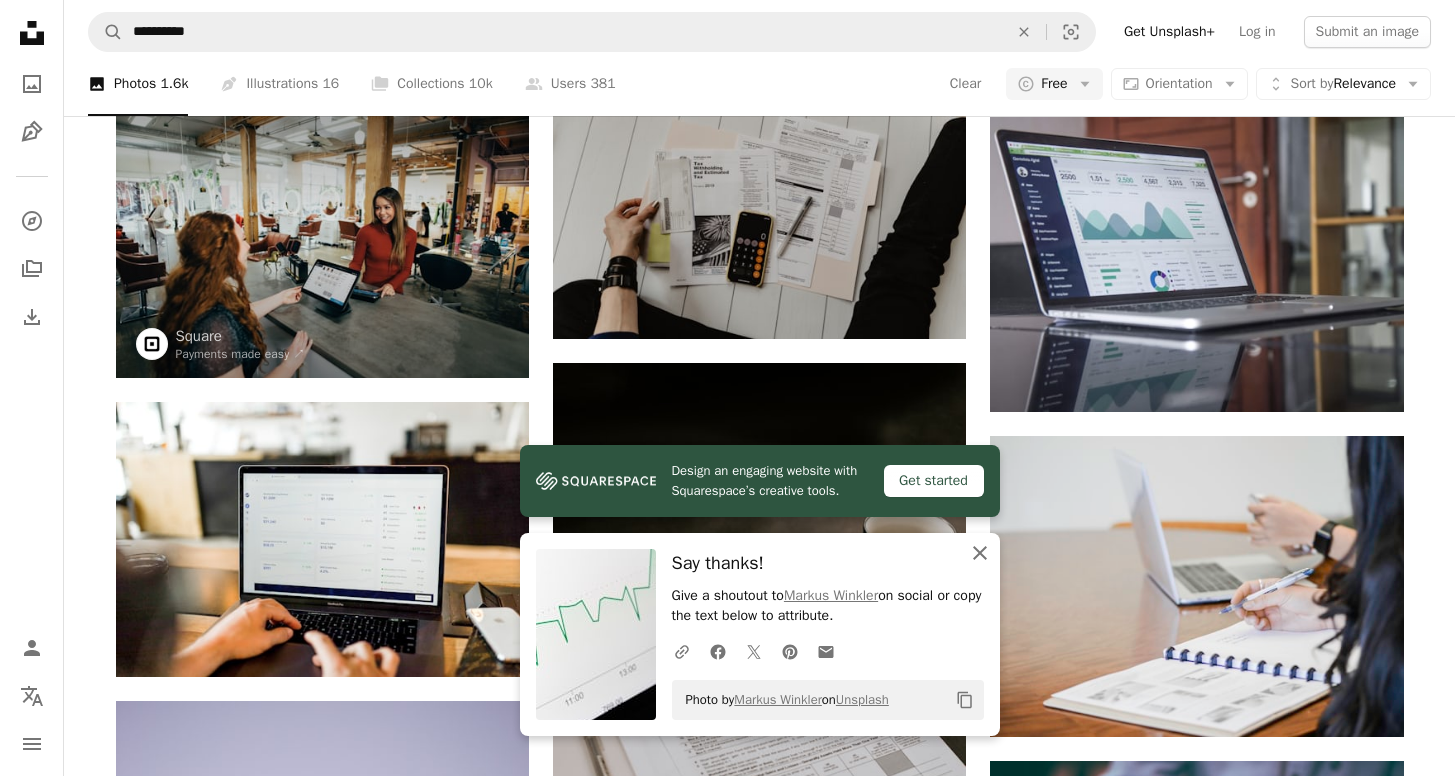 click on "An X shape" 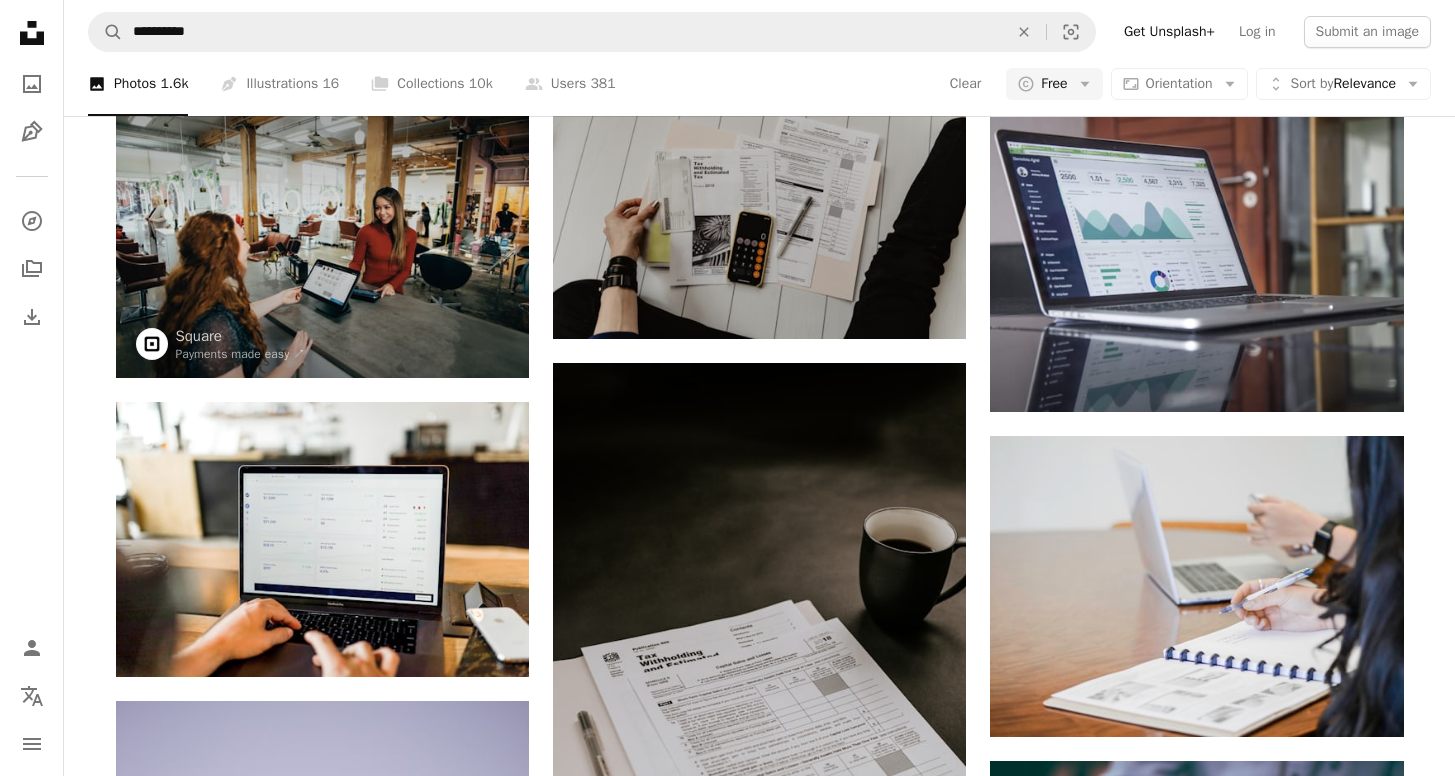 scroll, scrollTop: 13740, scrollLeft: 0, axis: vertical 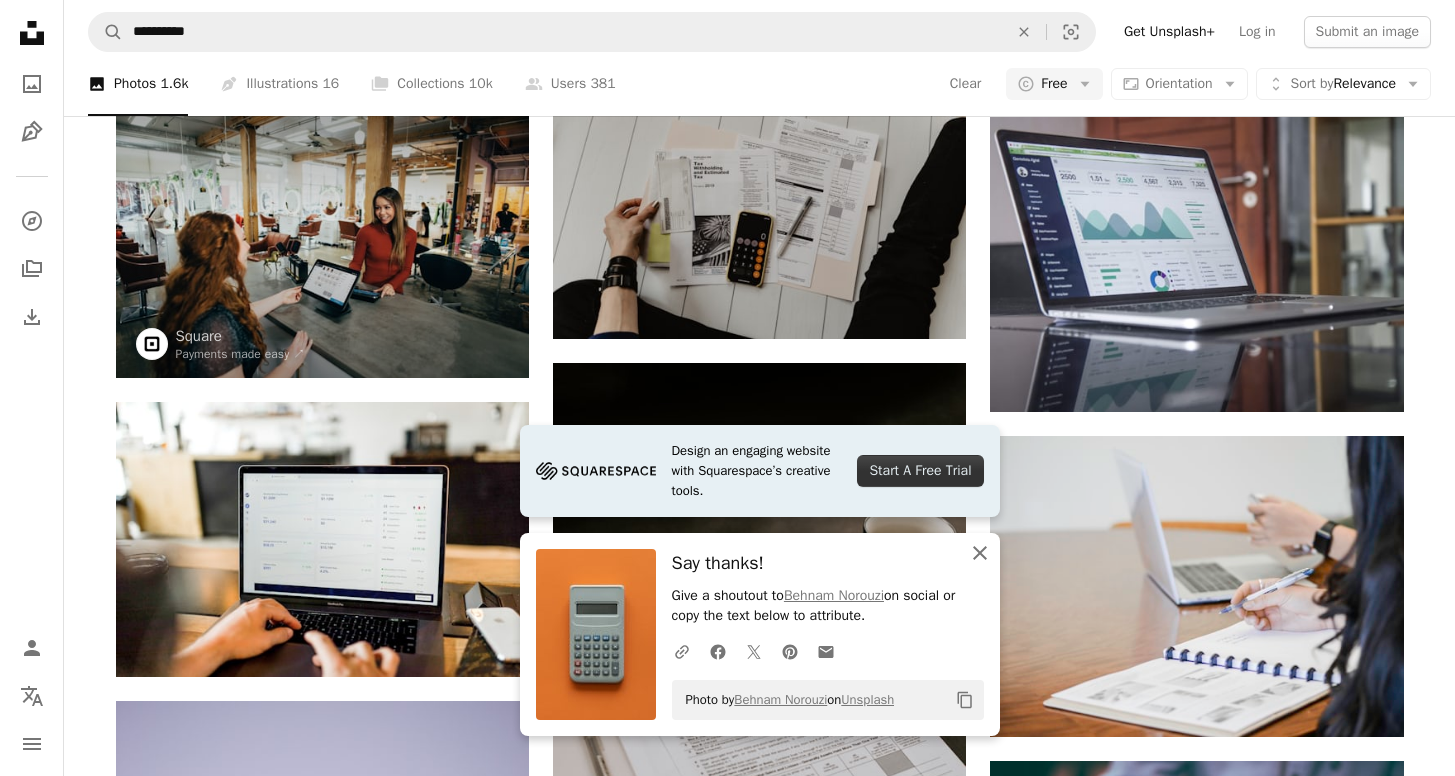 click 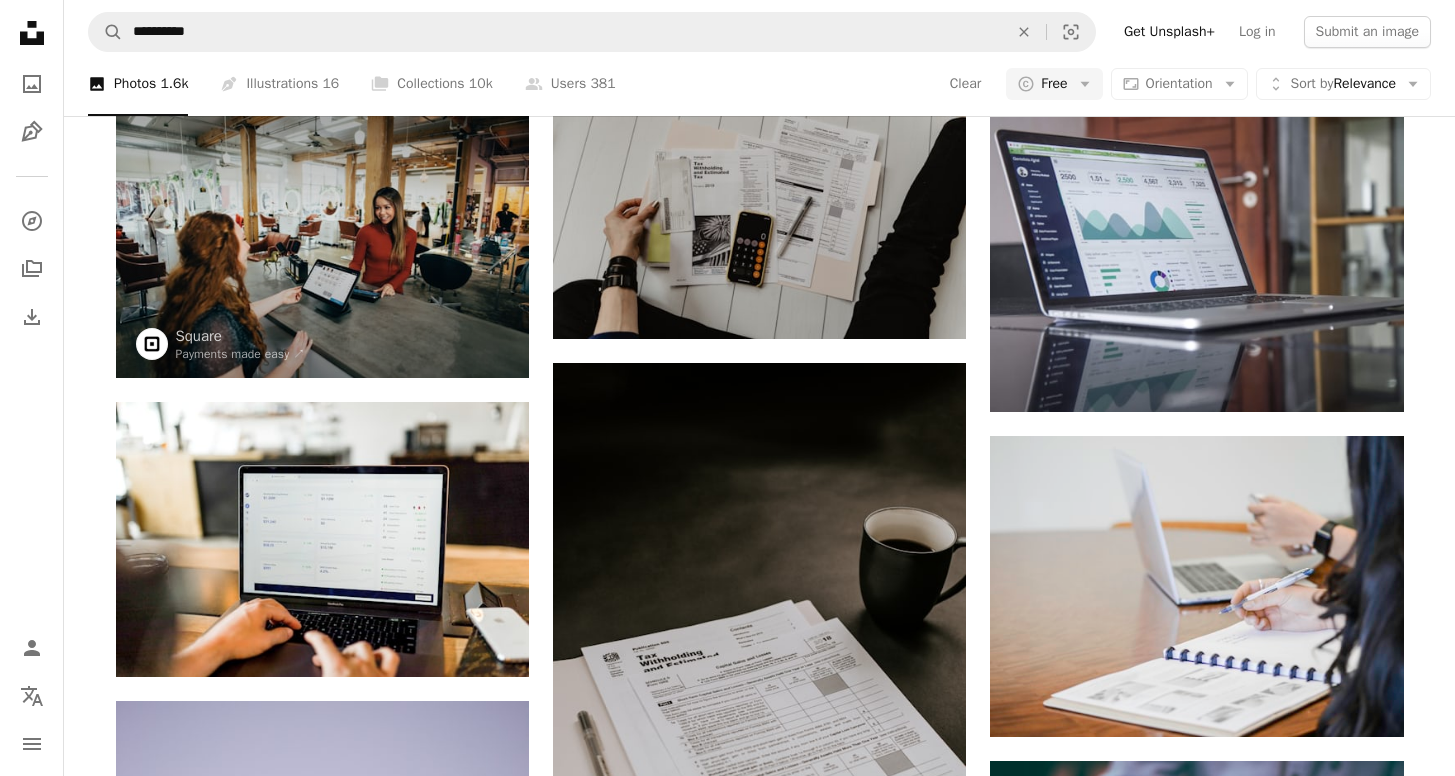 scroll, scrollTop: 41684, scrollLeft: 0, axis: vertical 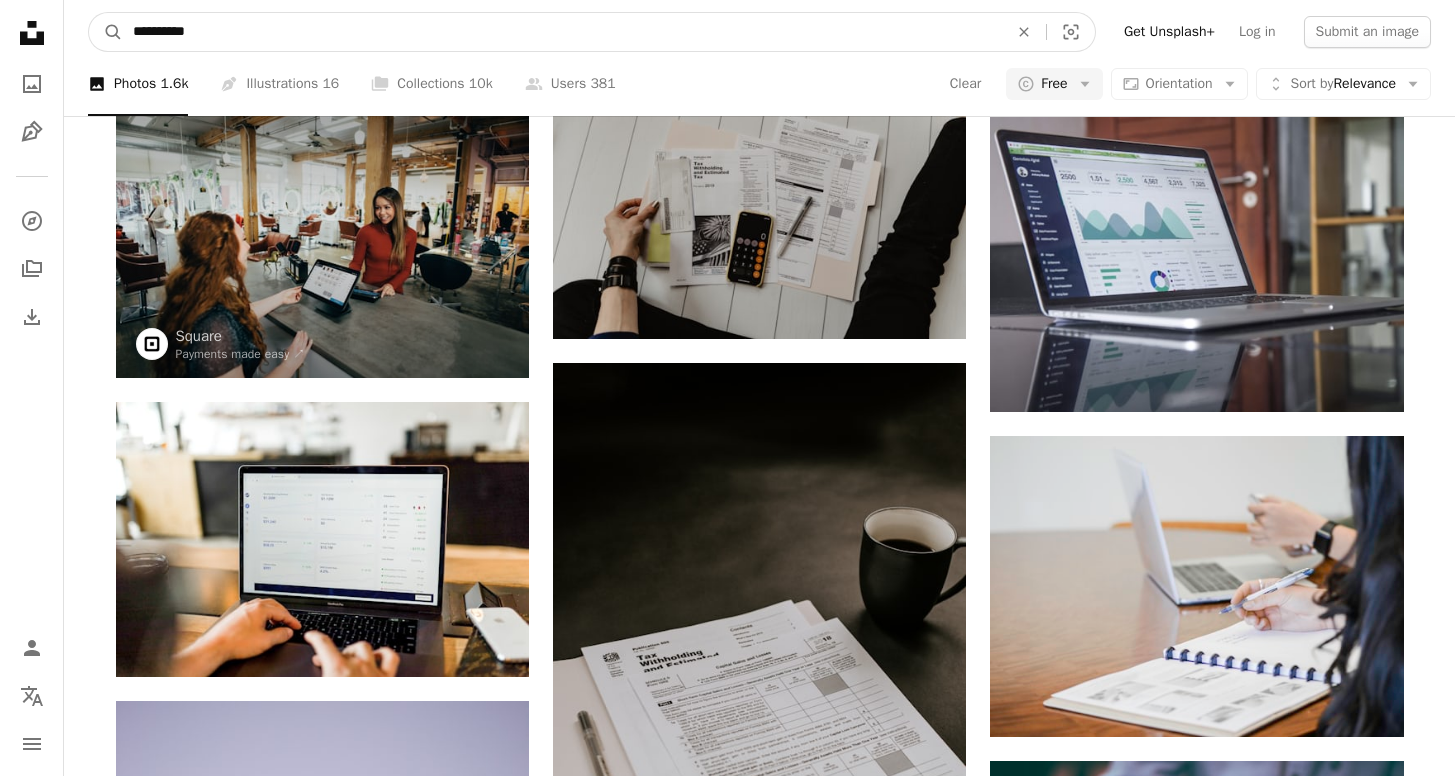 click on "**********" at bounding box center (562, 32) 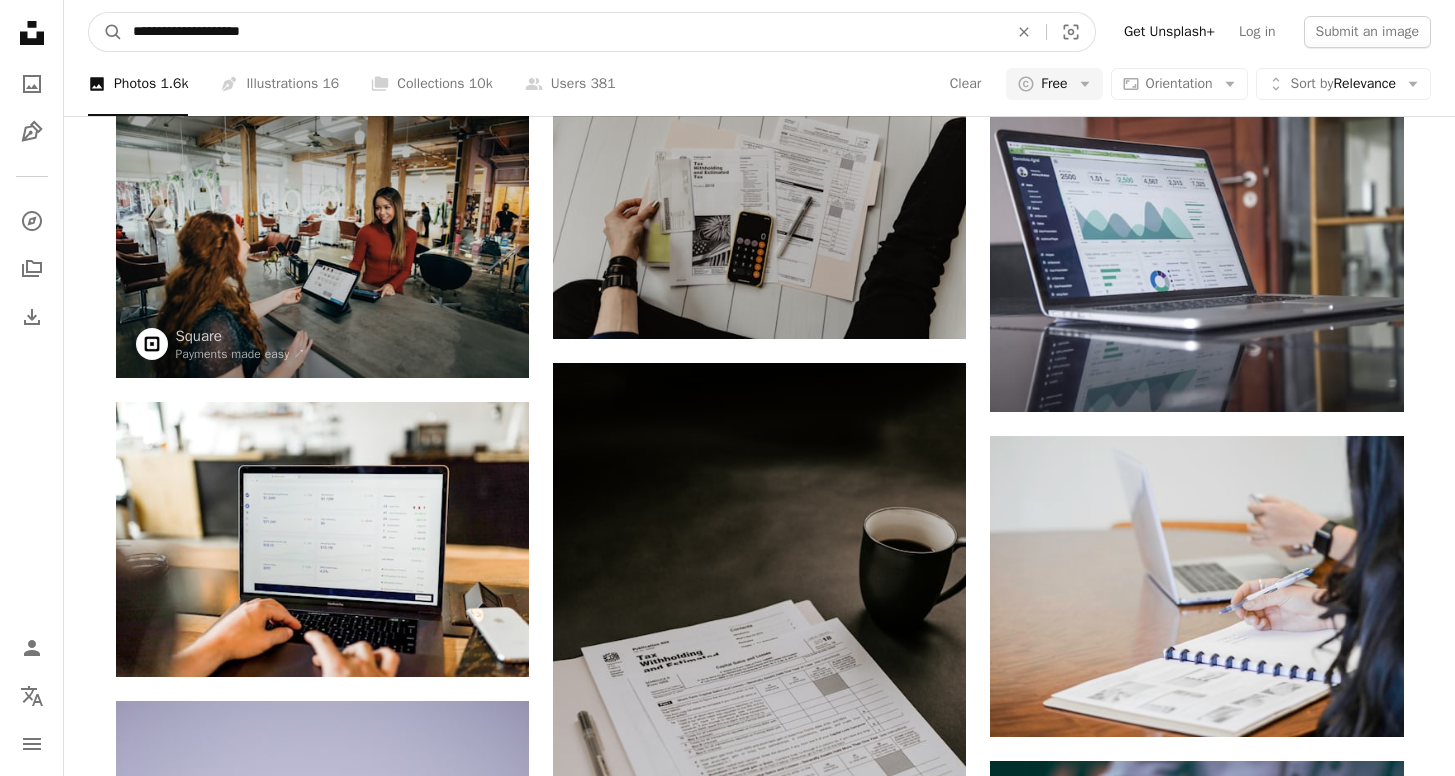 type on "**********" 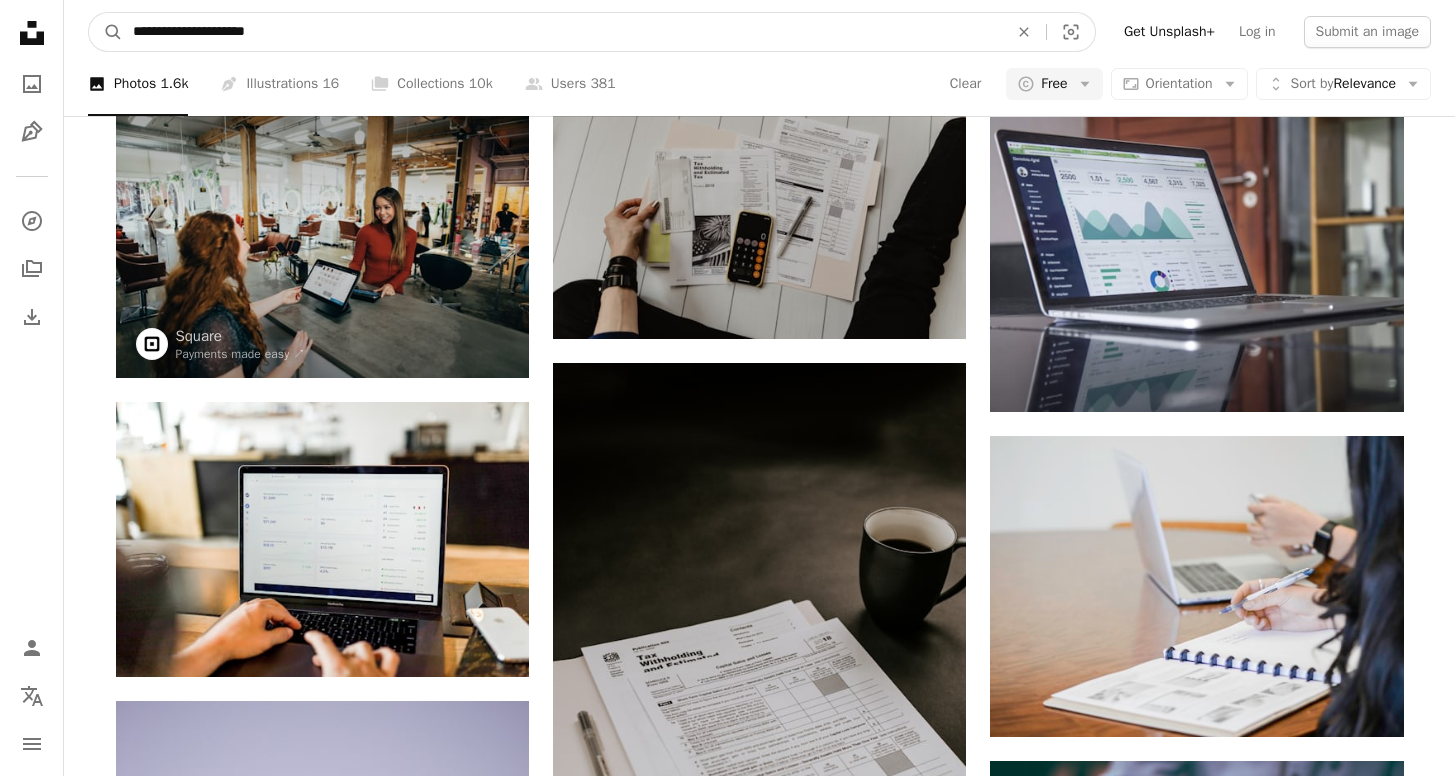 click on "A magnifying glass" at bounding box center [106, 32] 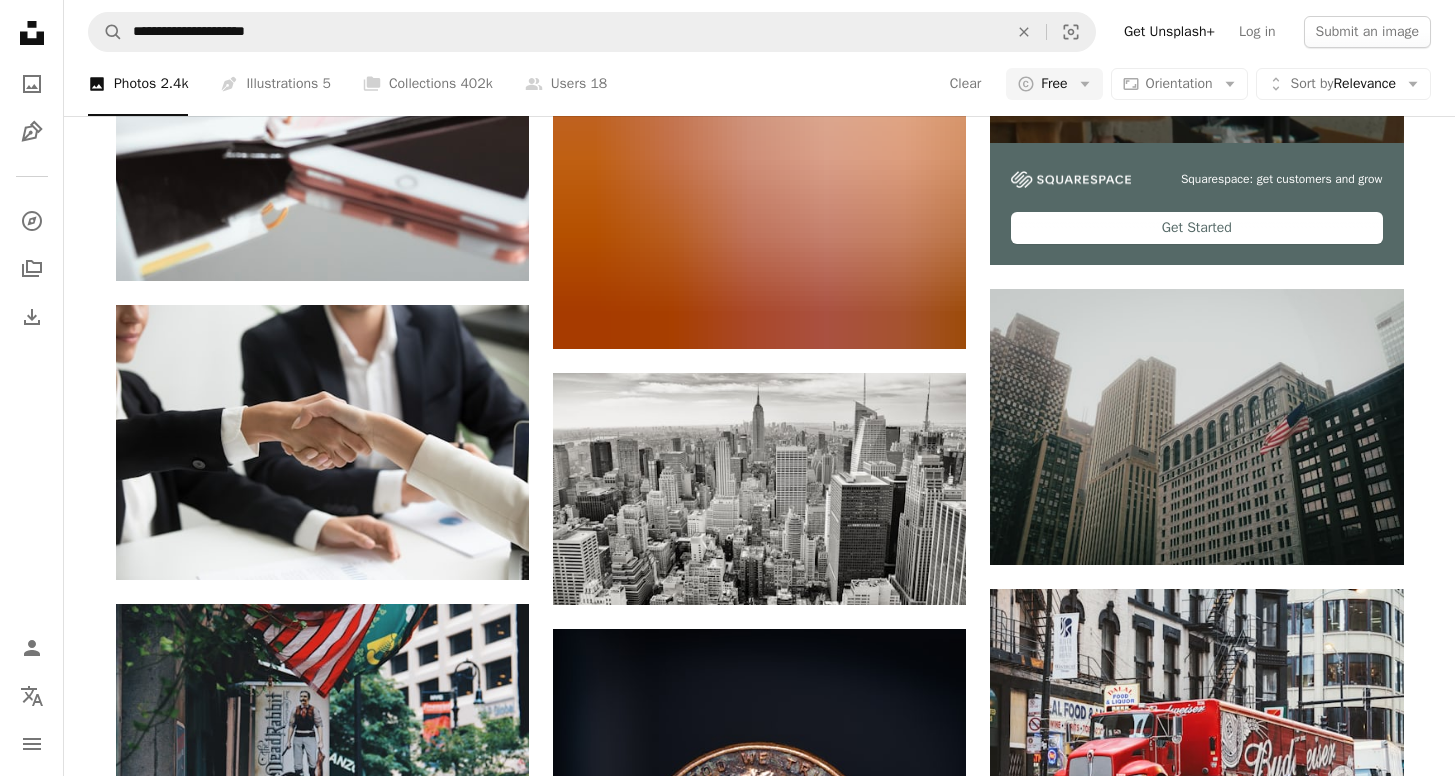 scroll, scrollTop: 3312, scrollLeft: 0, axis: vertical 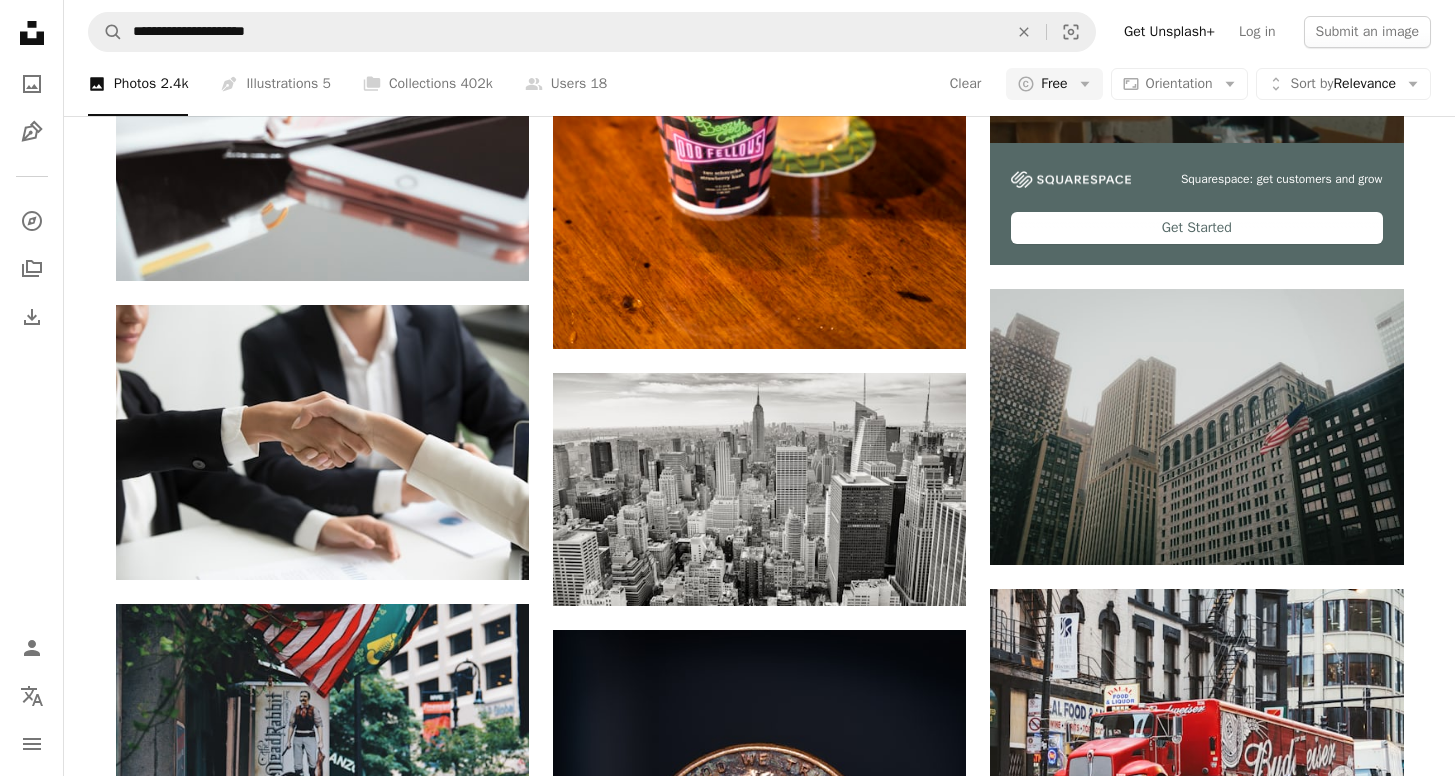 click on "Load more" at bounding box center (760, 3175) 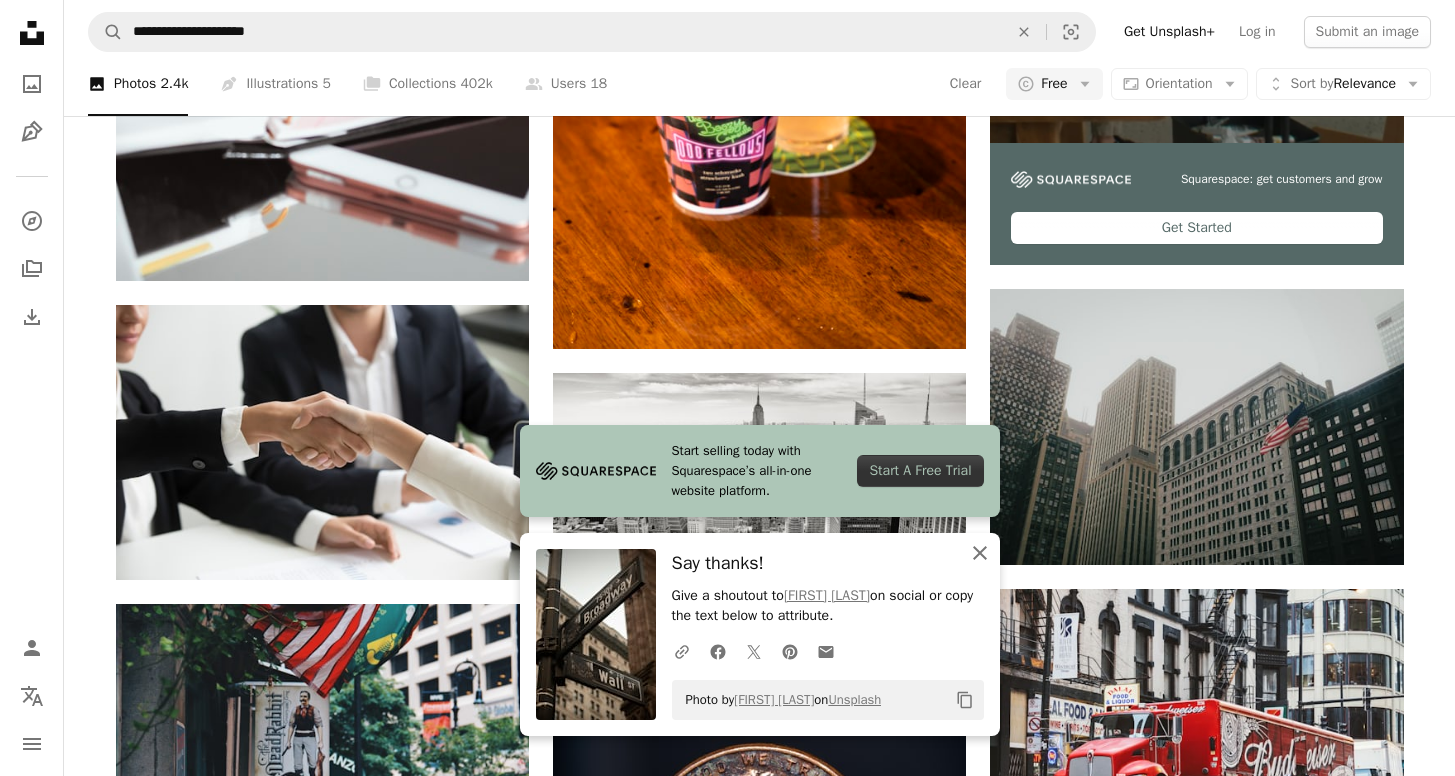 click on "An X shape" 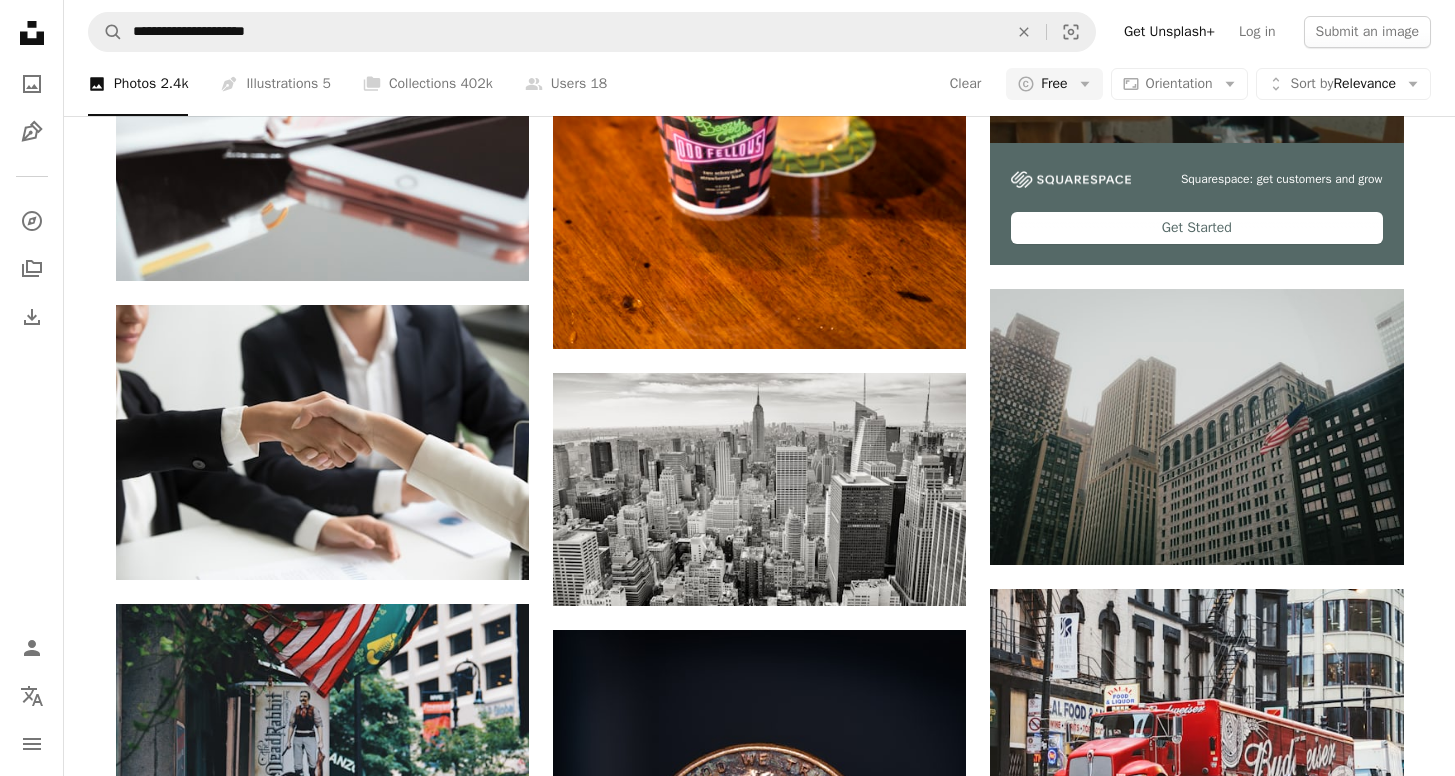 scroll, scrollTop: 12012, scrollLeft: 0, axis: vertical 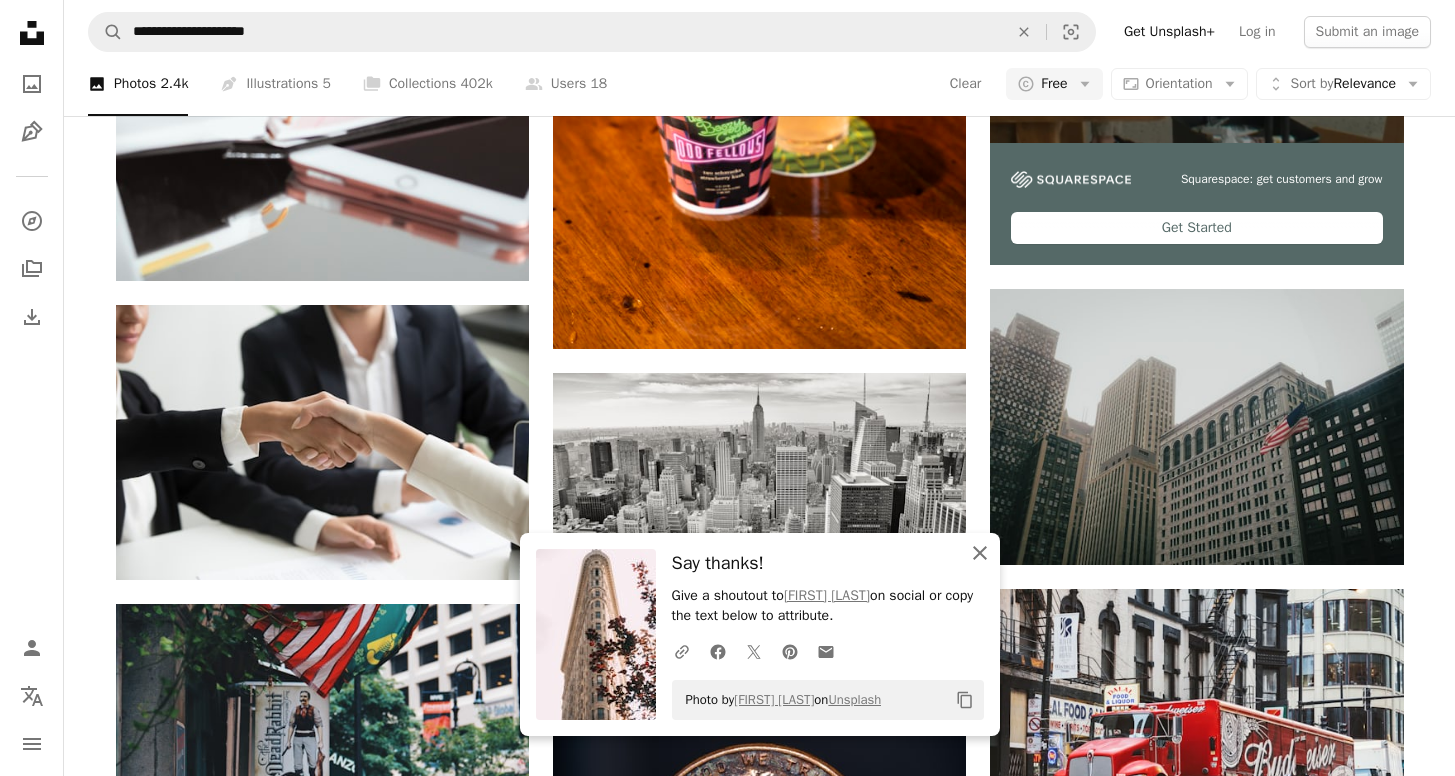 click on "An X shape" 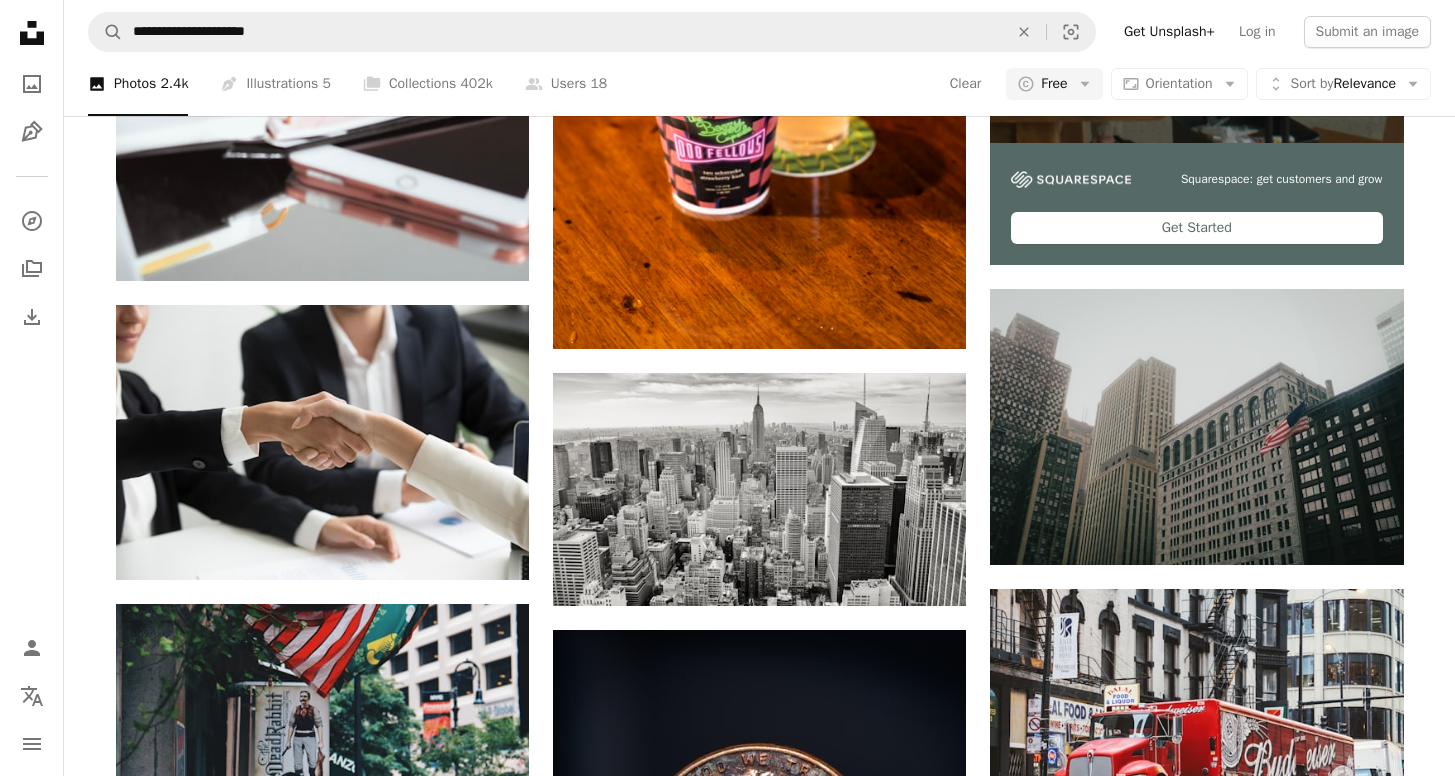 scroll, scrollTop: 22077, scrollLeft: 0, axis: vertical 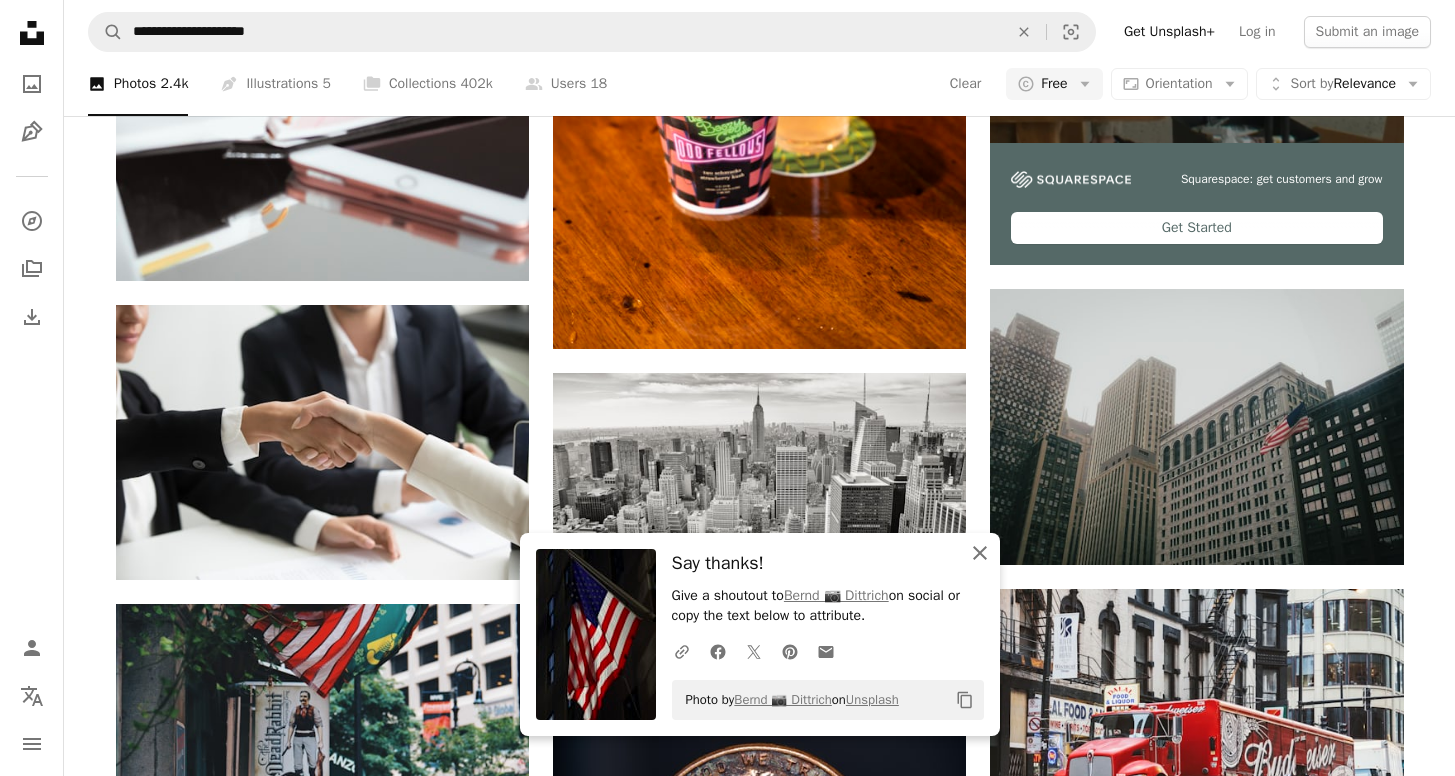 click on "An X shape" 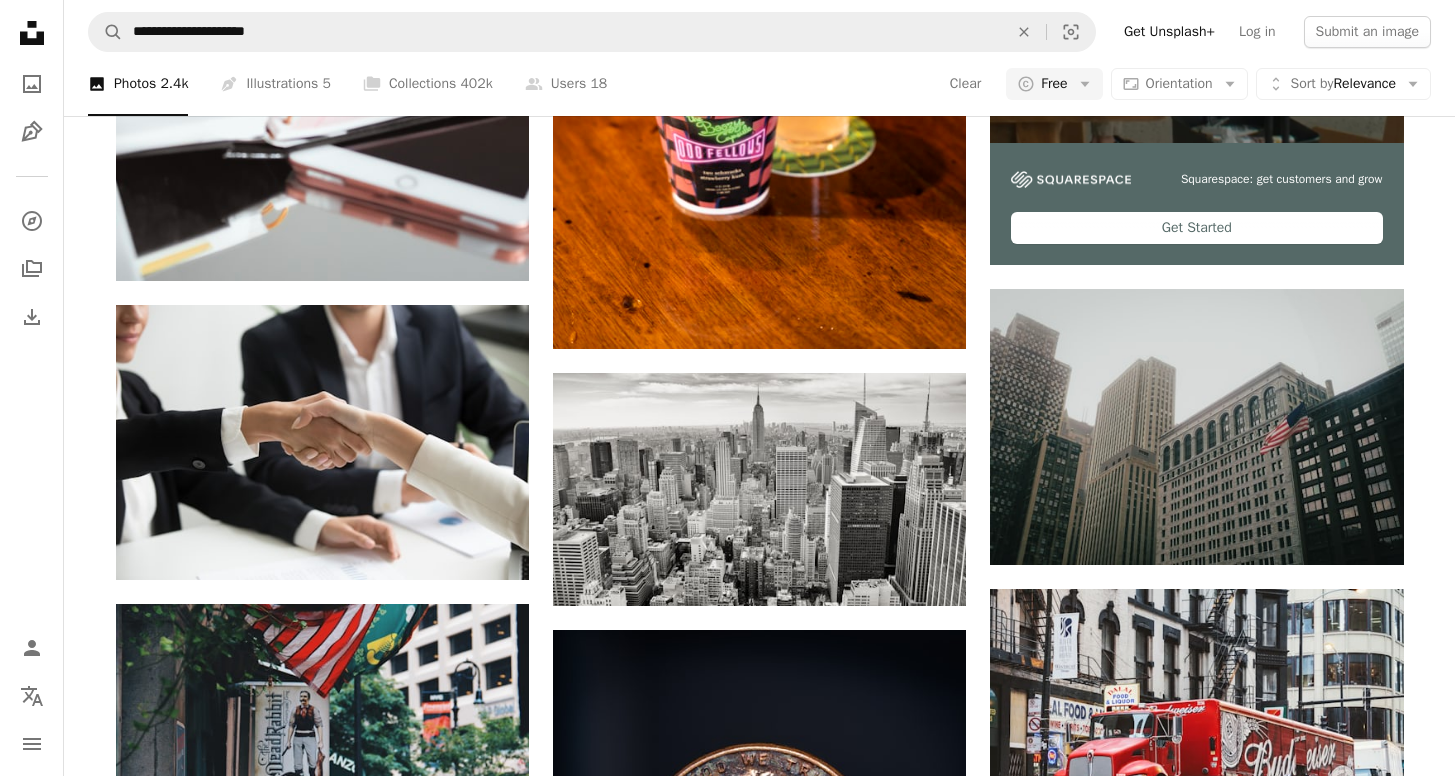 scroll, scrollTop: 23782, scrollLeft: 0, axis: vertical 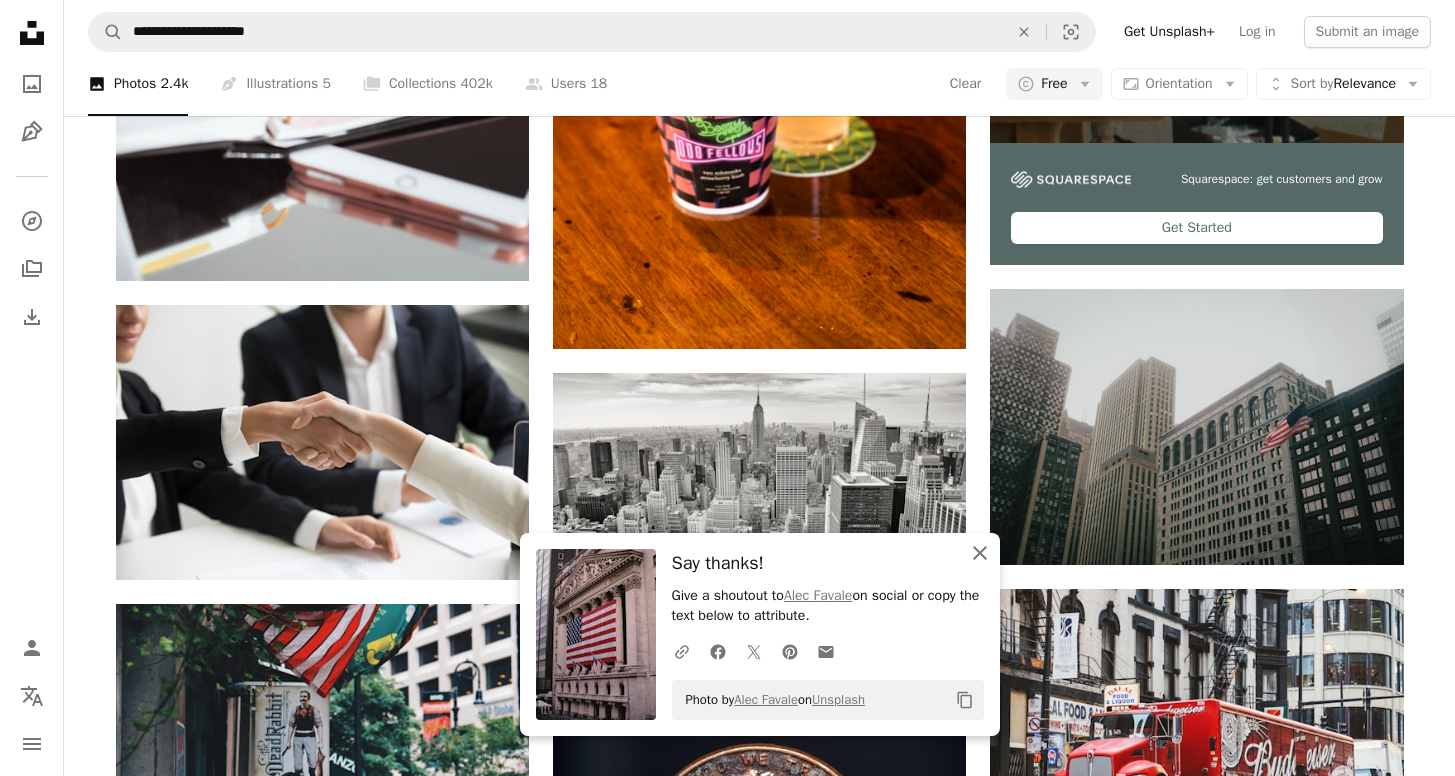 click on "An X shape" 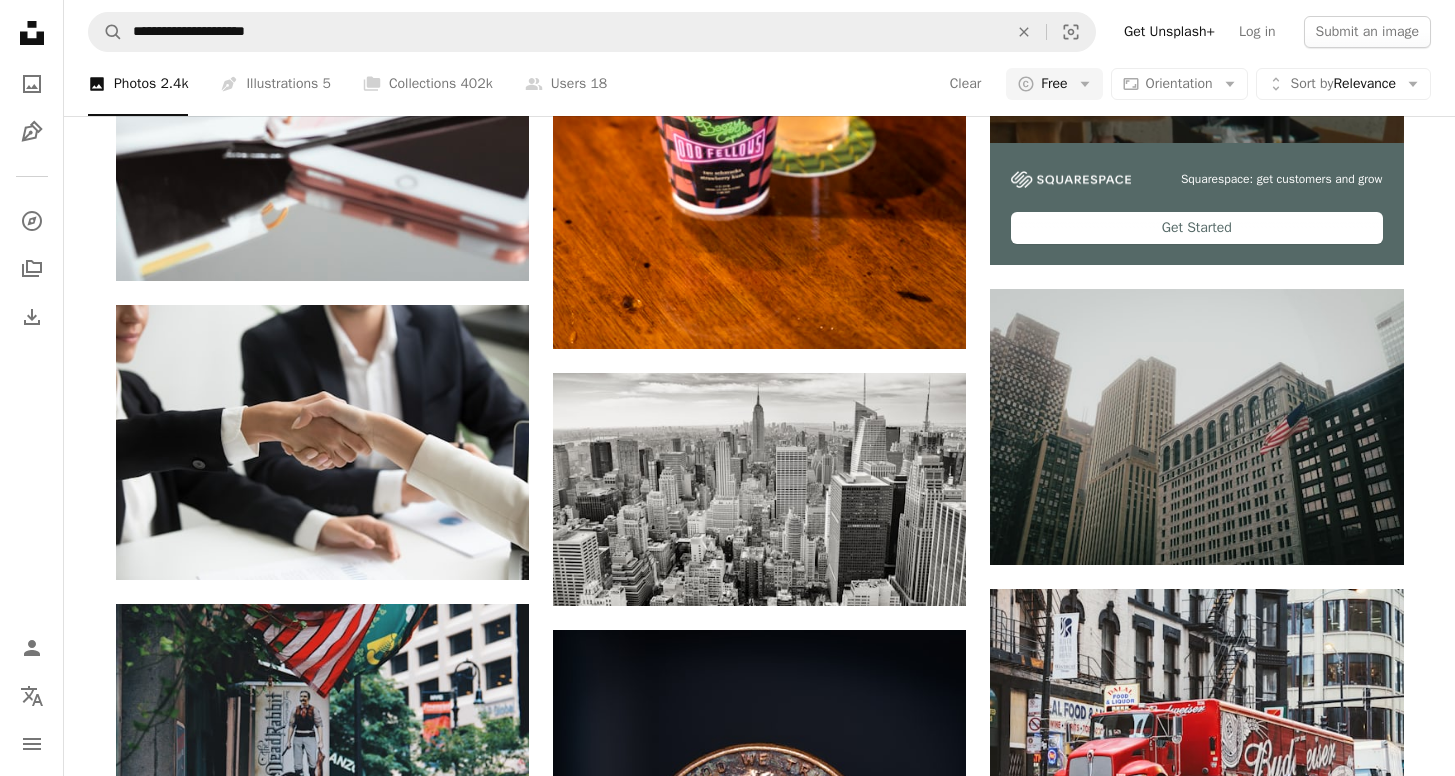 scroll, scrollTop: 33886, scrollLeft: 0, axis: vertical 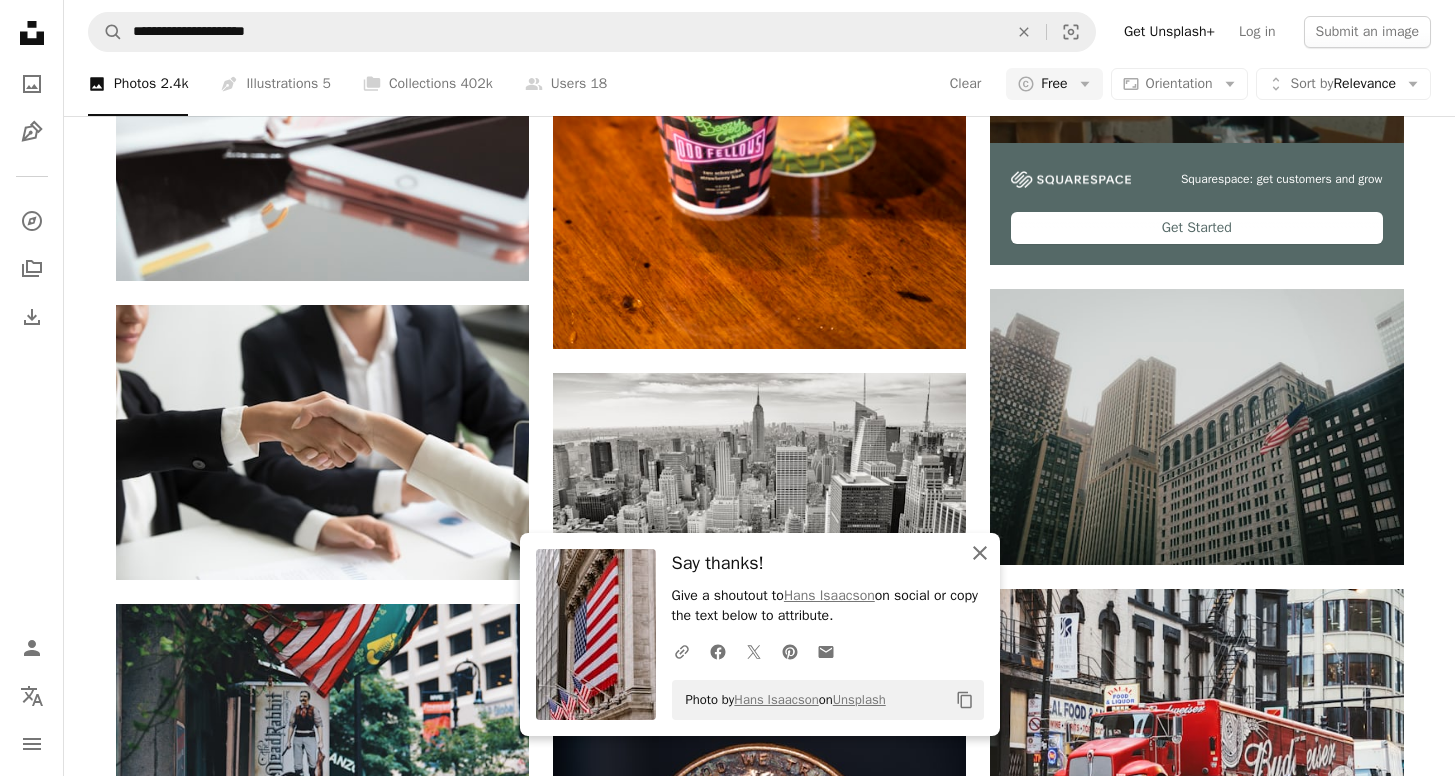 click on "An X shape" 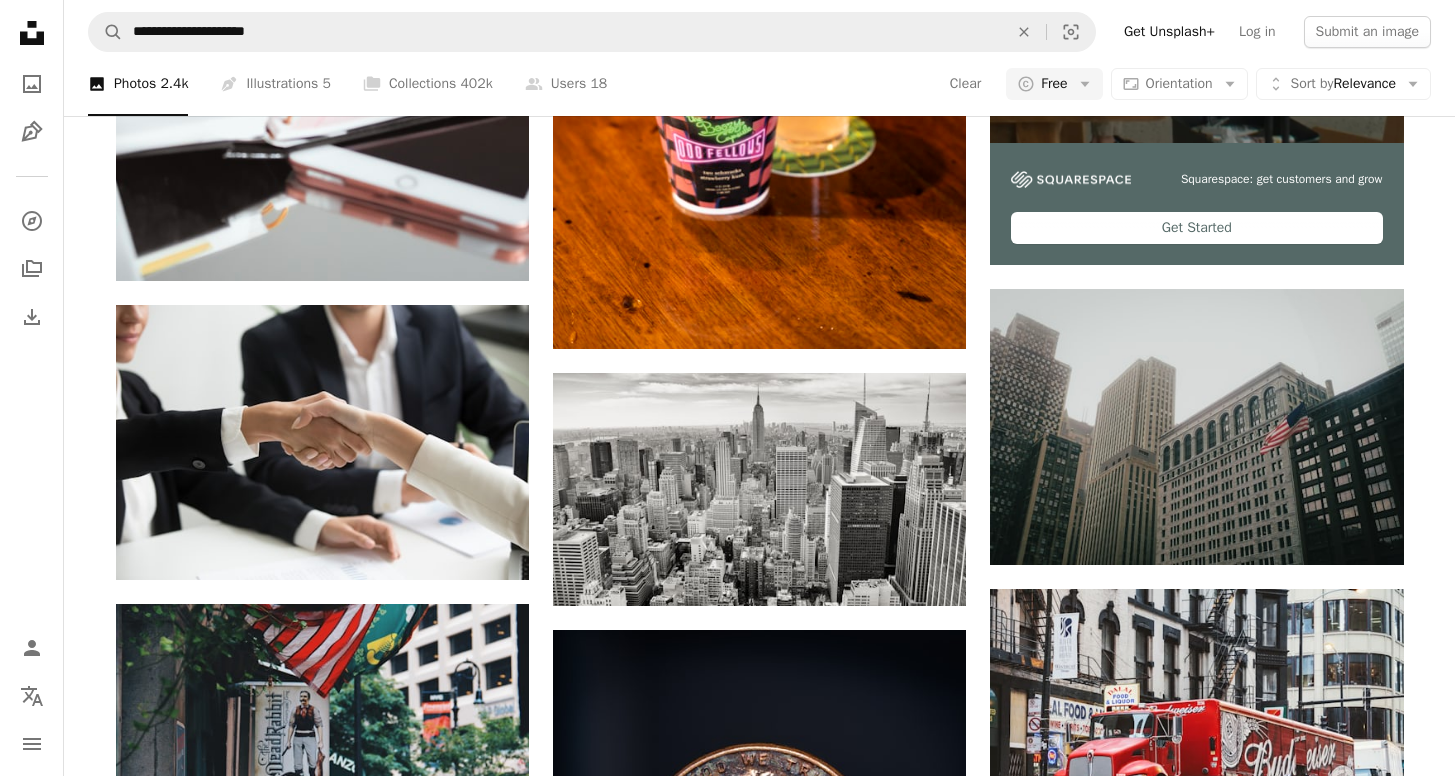 scroll, scrollTop: 36067, scrollLeft: 0, axis: vertical 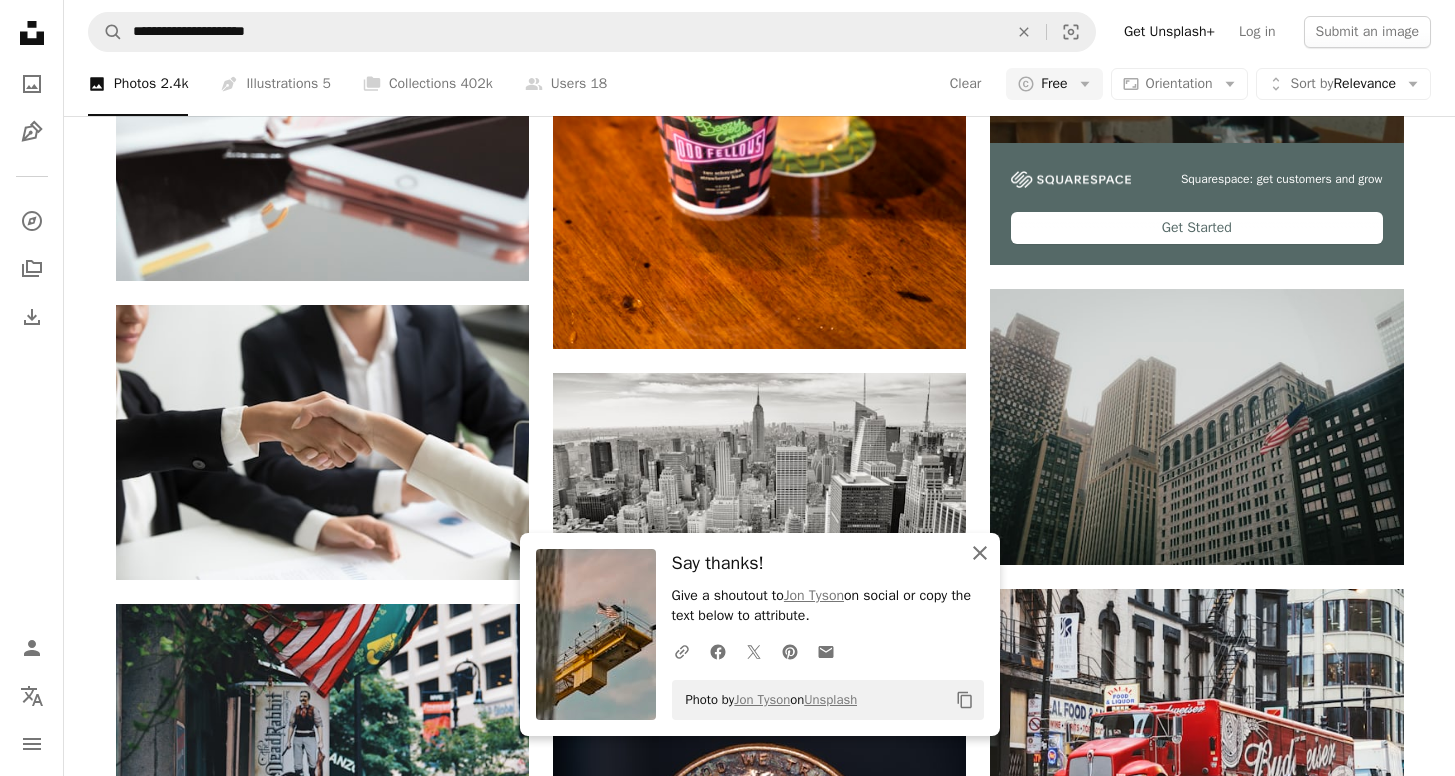 click on "An X shape" 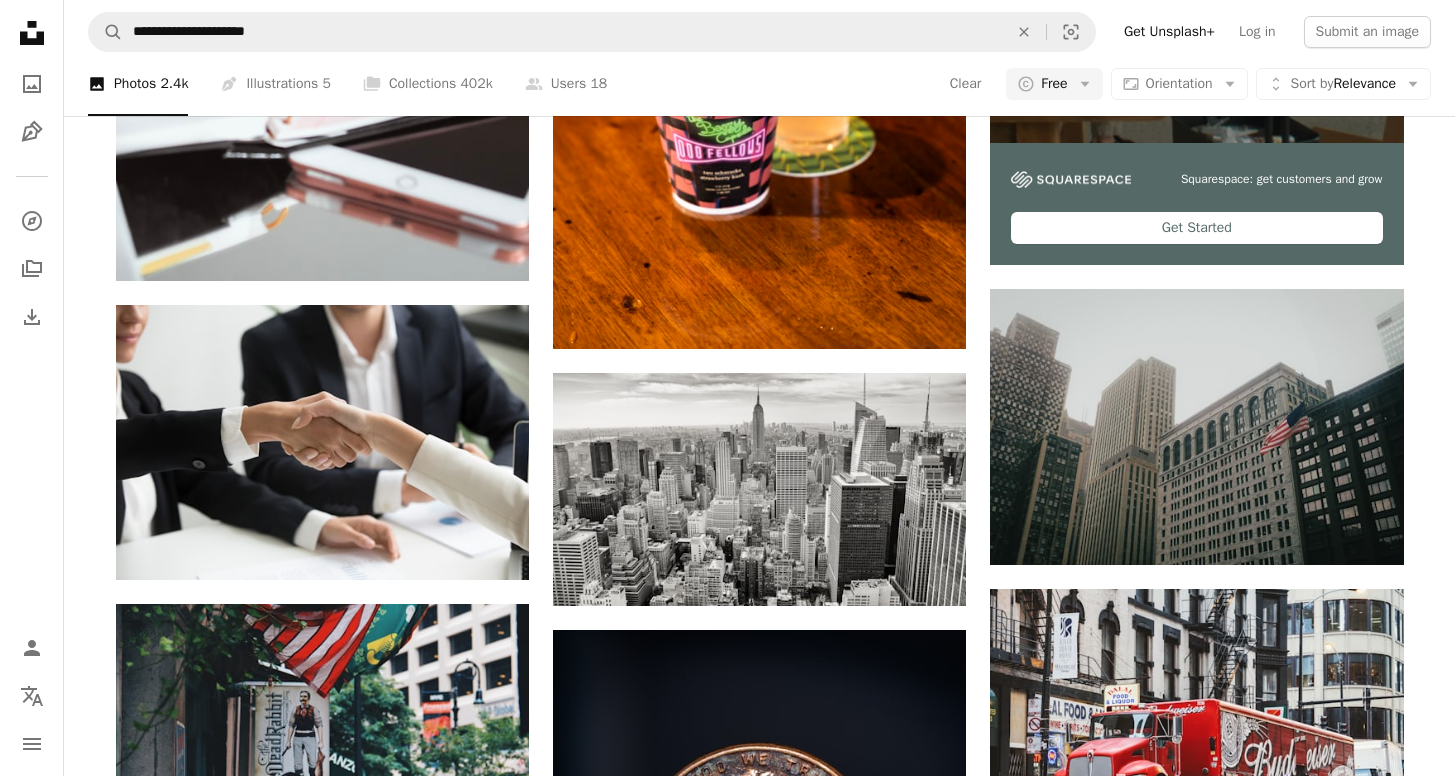 scroll, scrollTop: 48780, scrollLeft: 0, axis: vertical 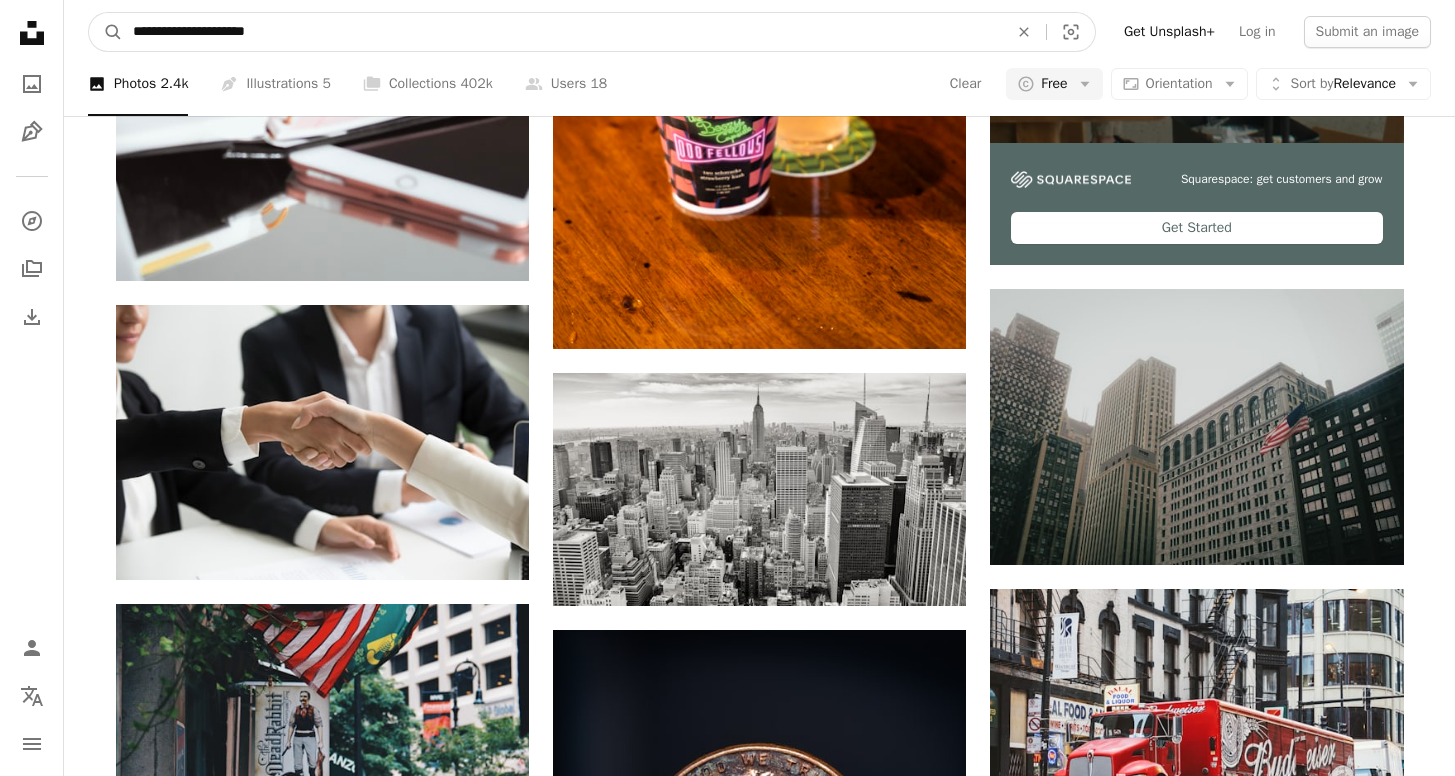 click on "**********" at bounding box center (562, 32) 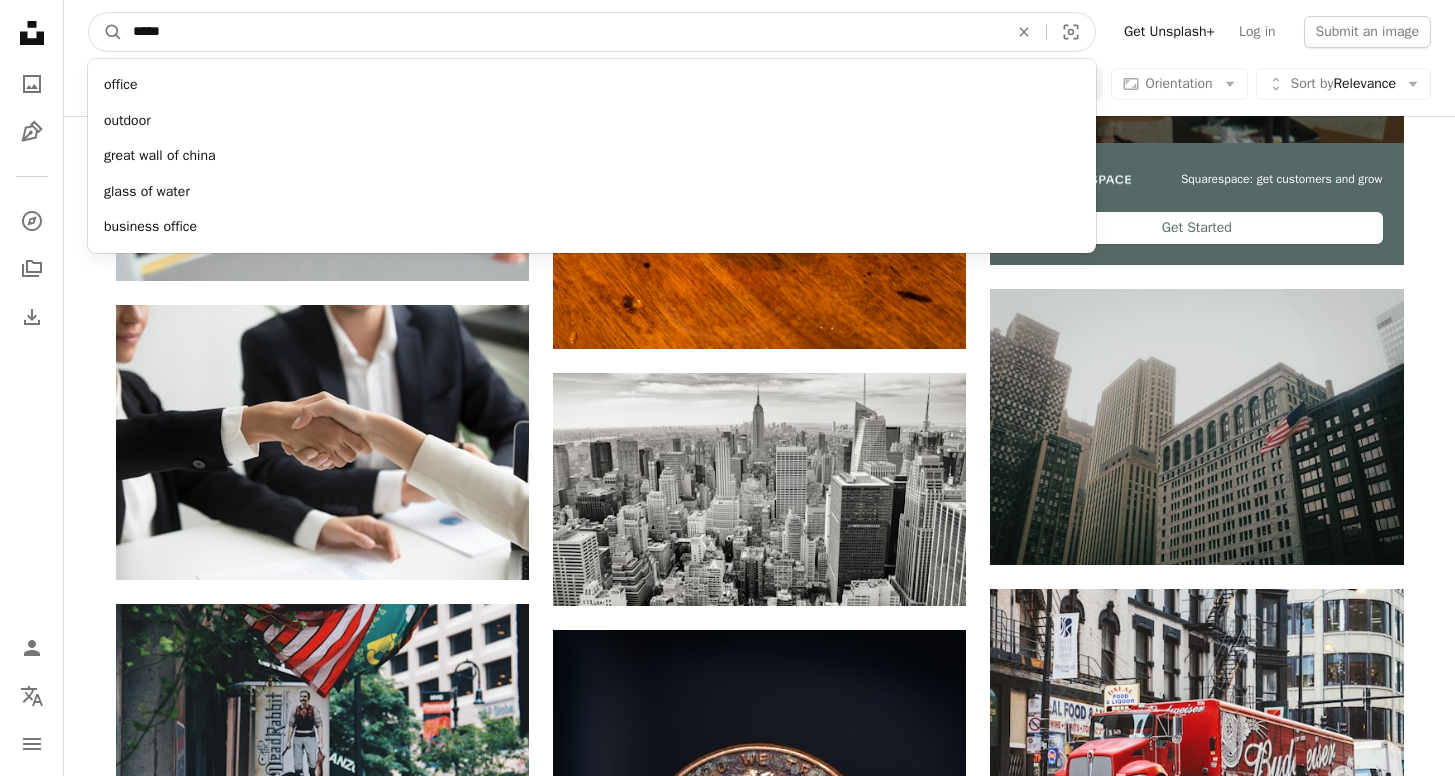 type on "******" 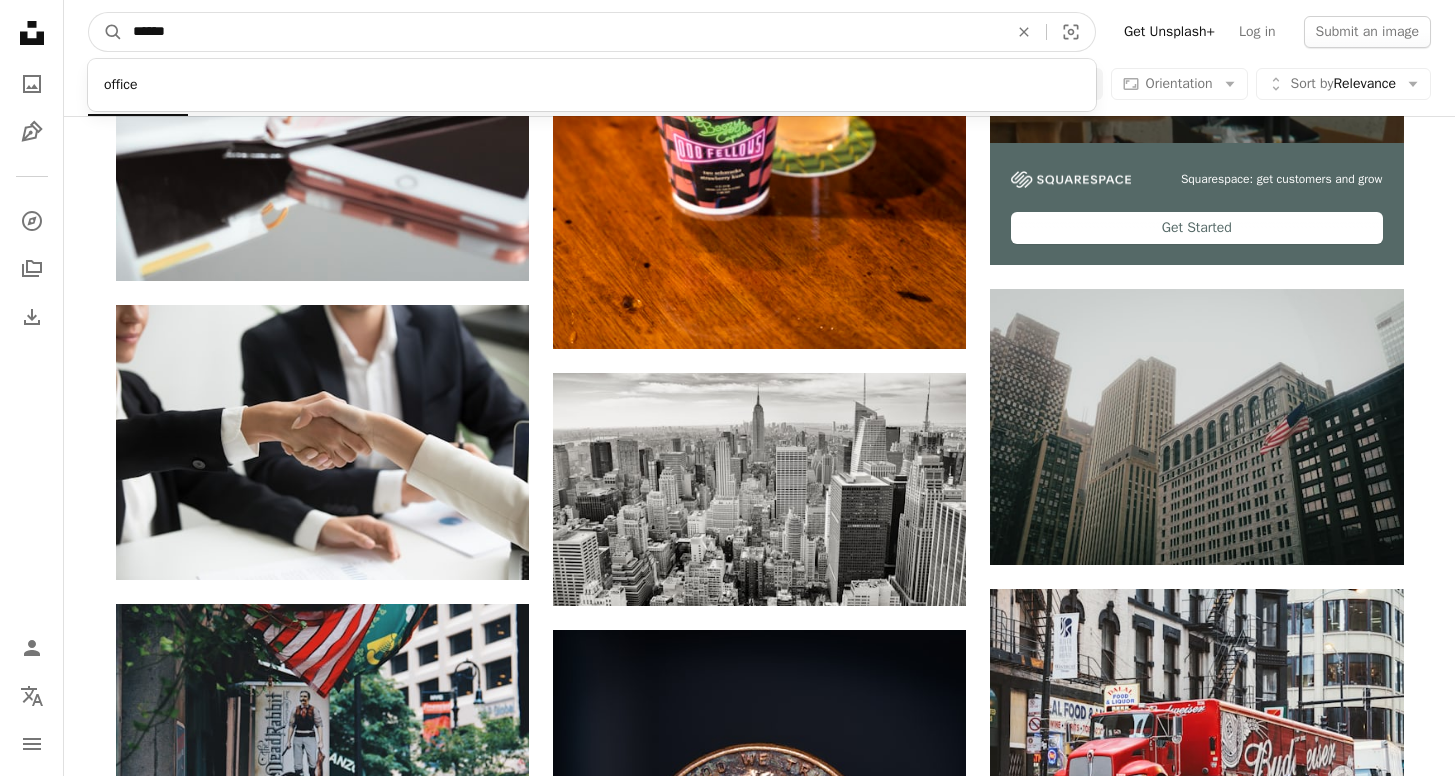 click on "A magnifying glass" at bounding box center (106, 32) 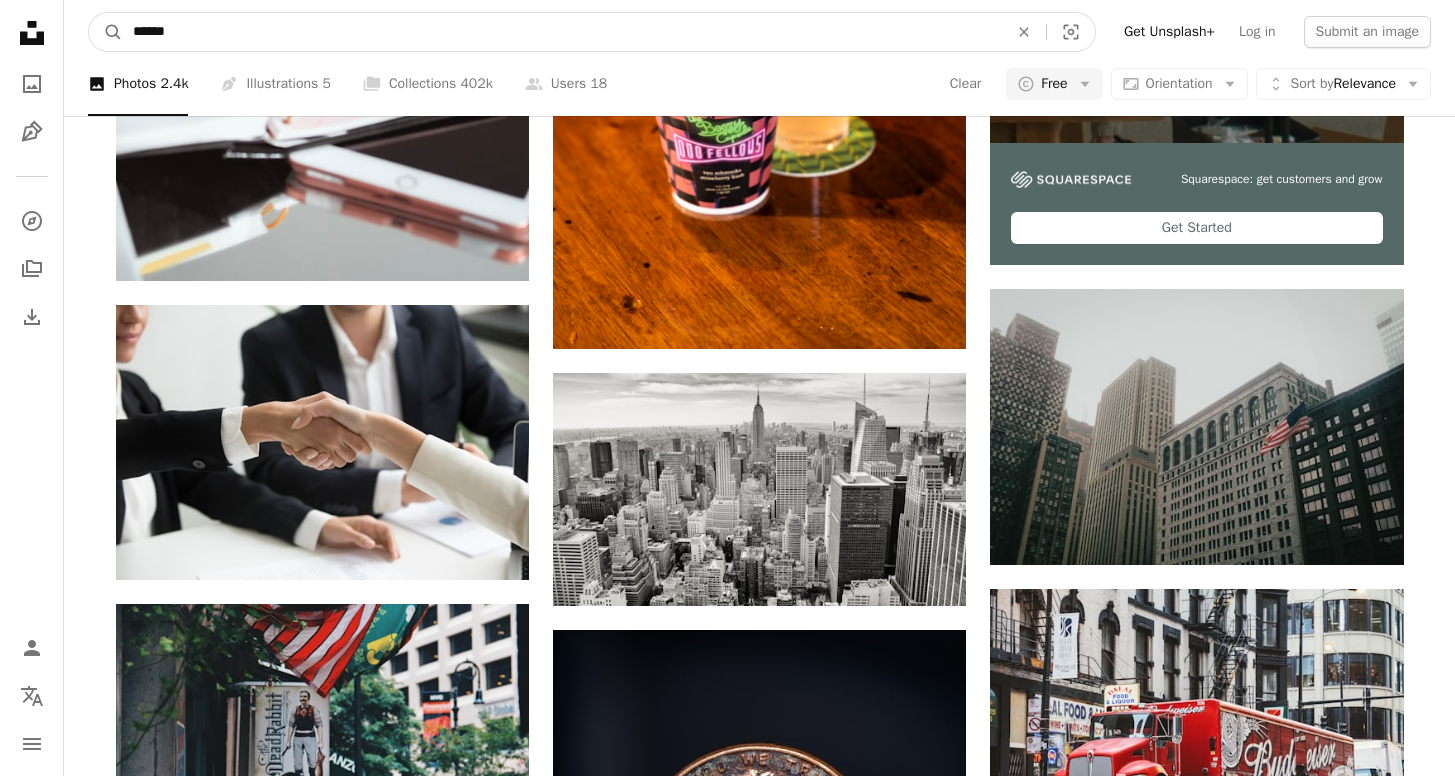 scroll, scrollTop: 0, scrollLeft: 0, axis: both 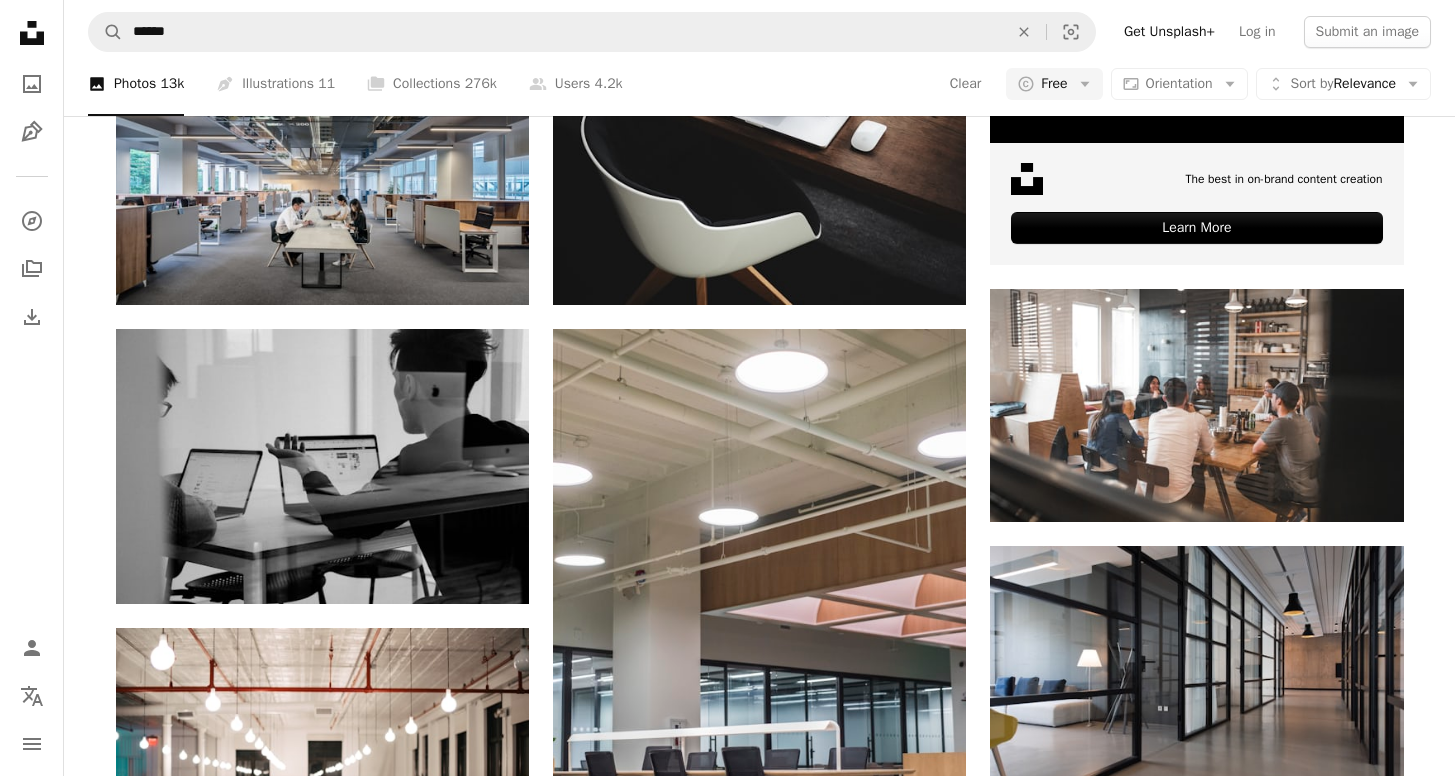 click on "workspace" at bounding box center (1259, -324) 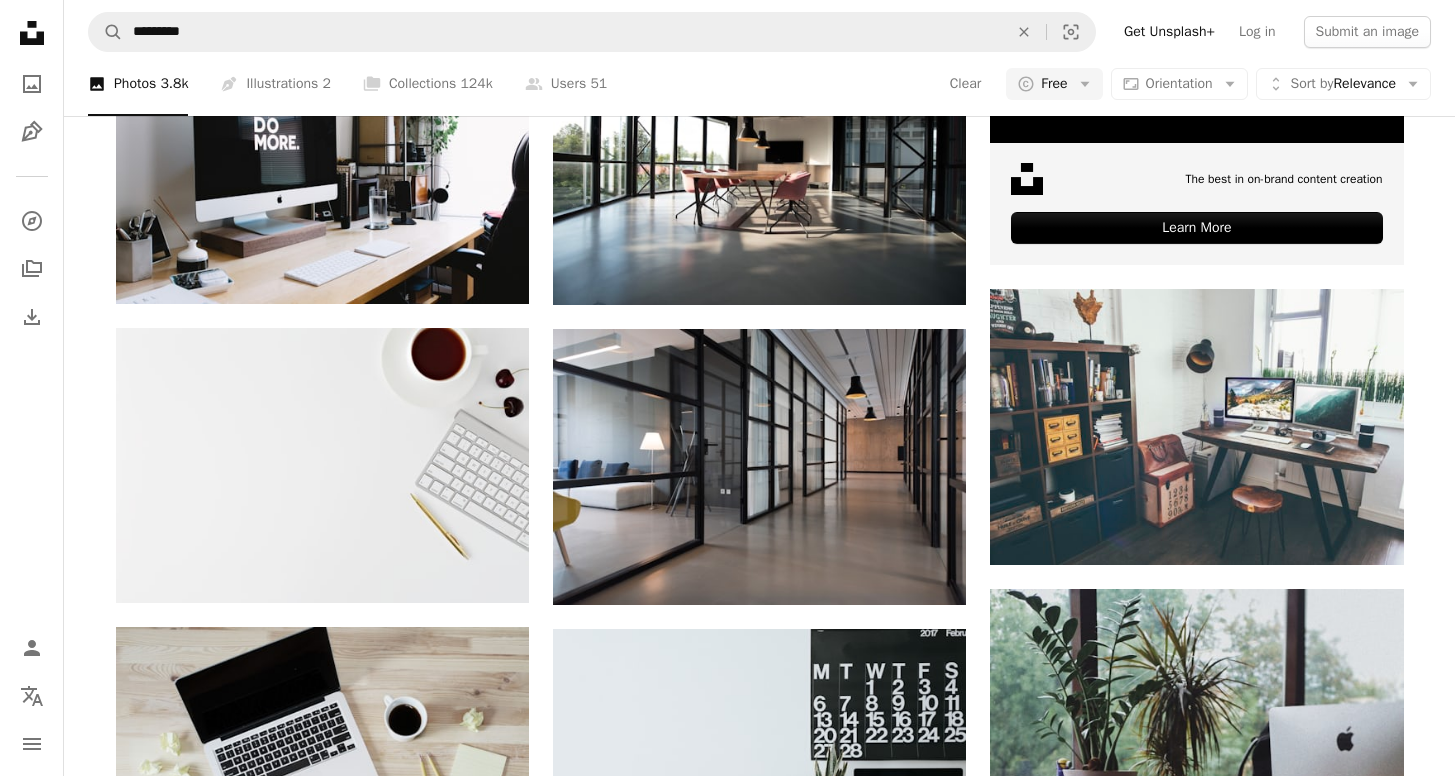 scroll, scrollTop: 0, scrollLeft: 0, axis: both 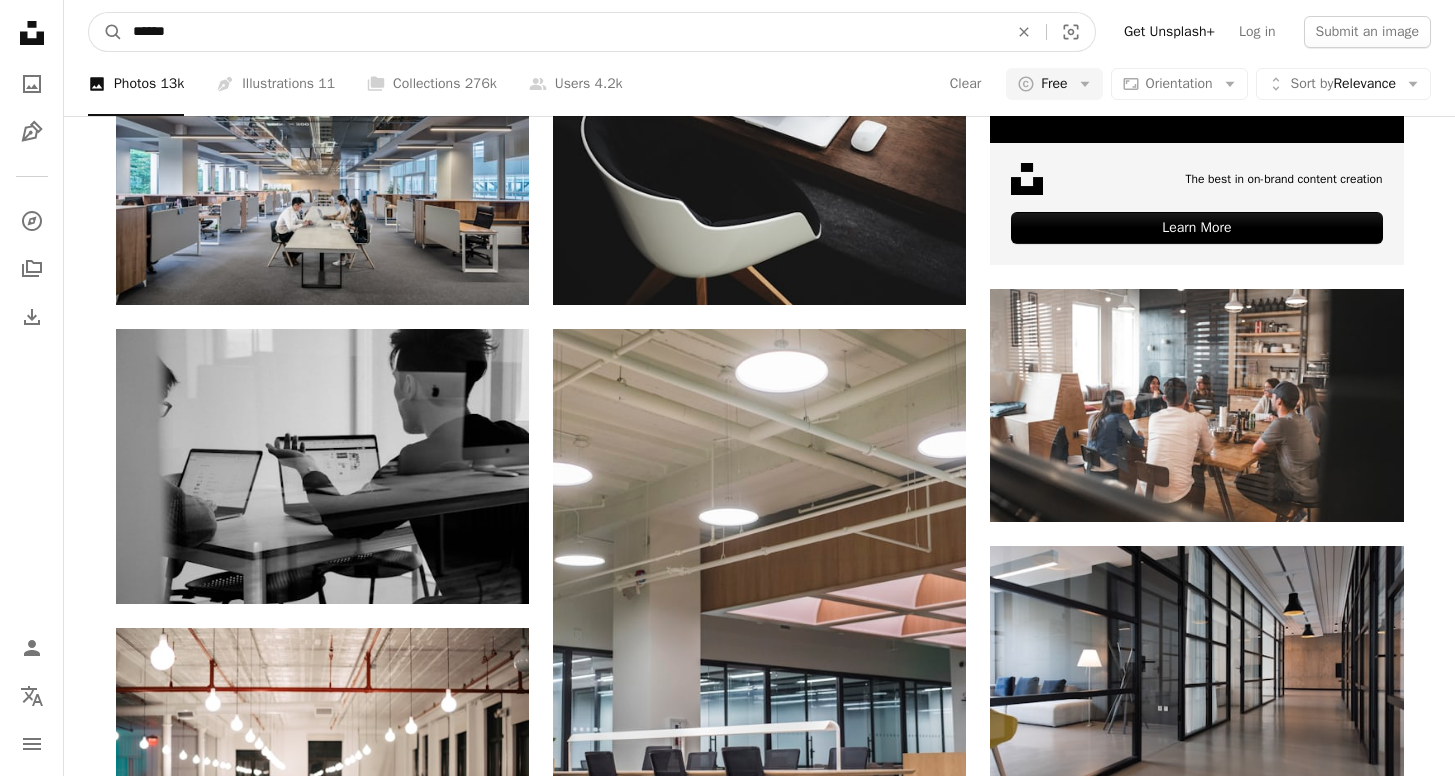 click on "******" at bounding box center (562, 32) 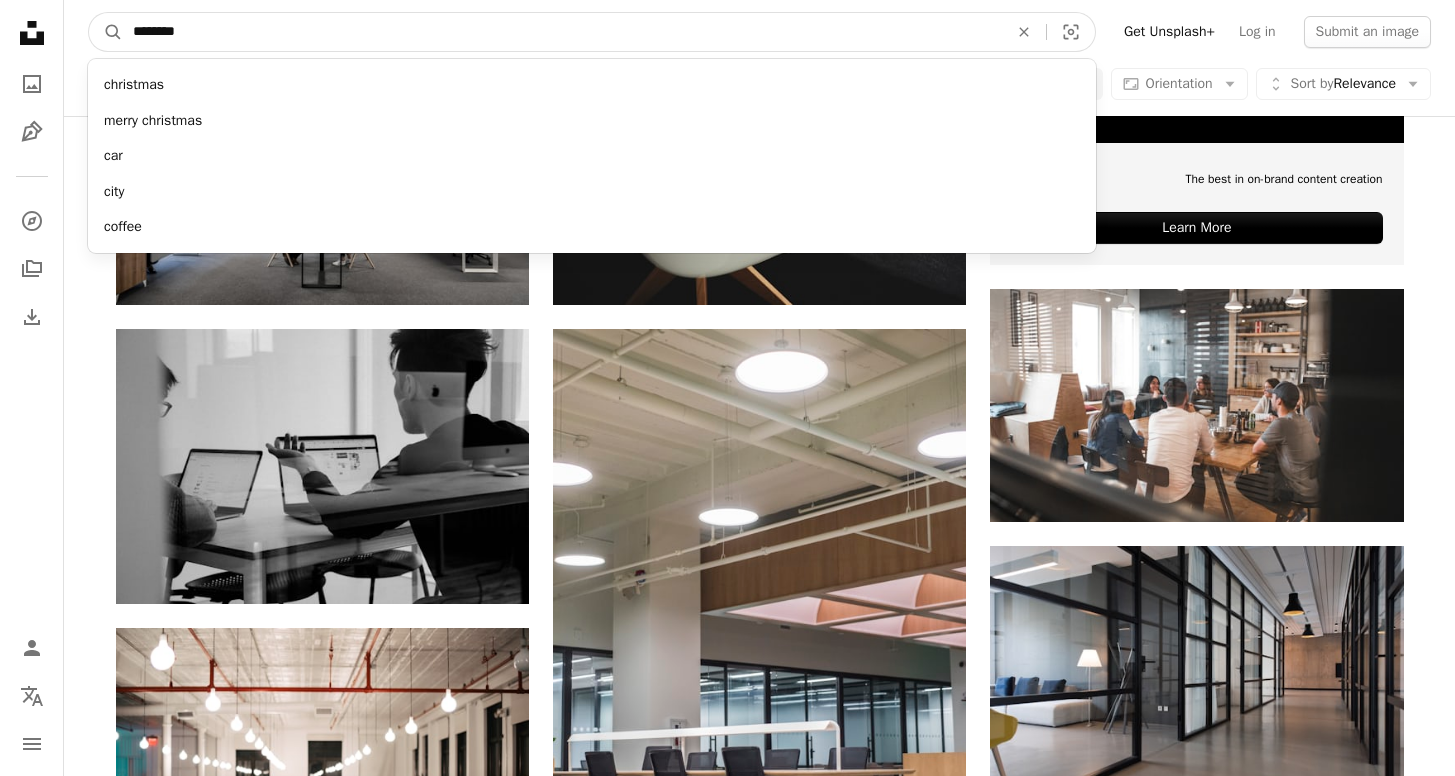 type on "*********" 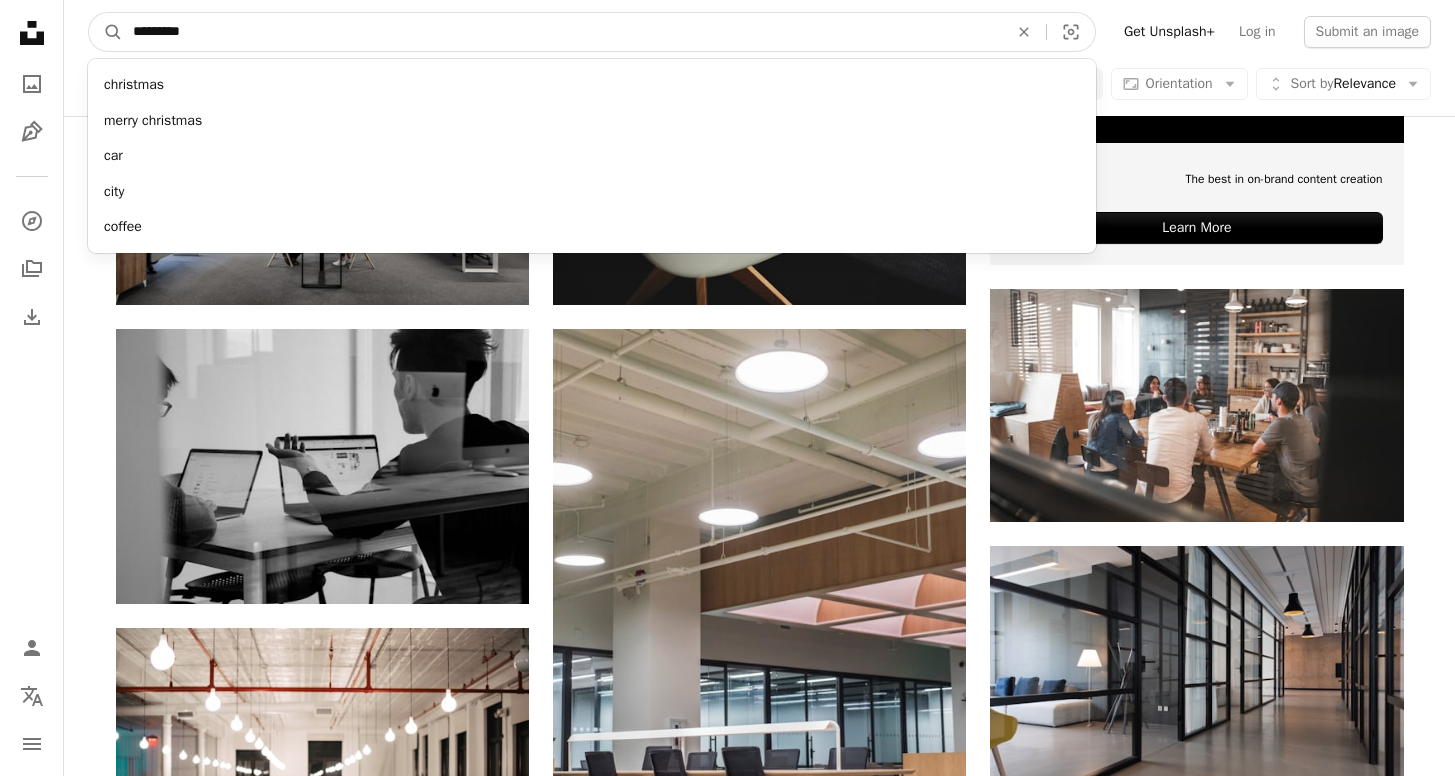 click on "A magnifying glass" at bounding box center (106, 32) 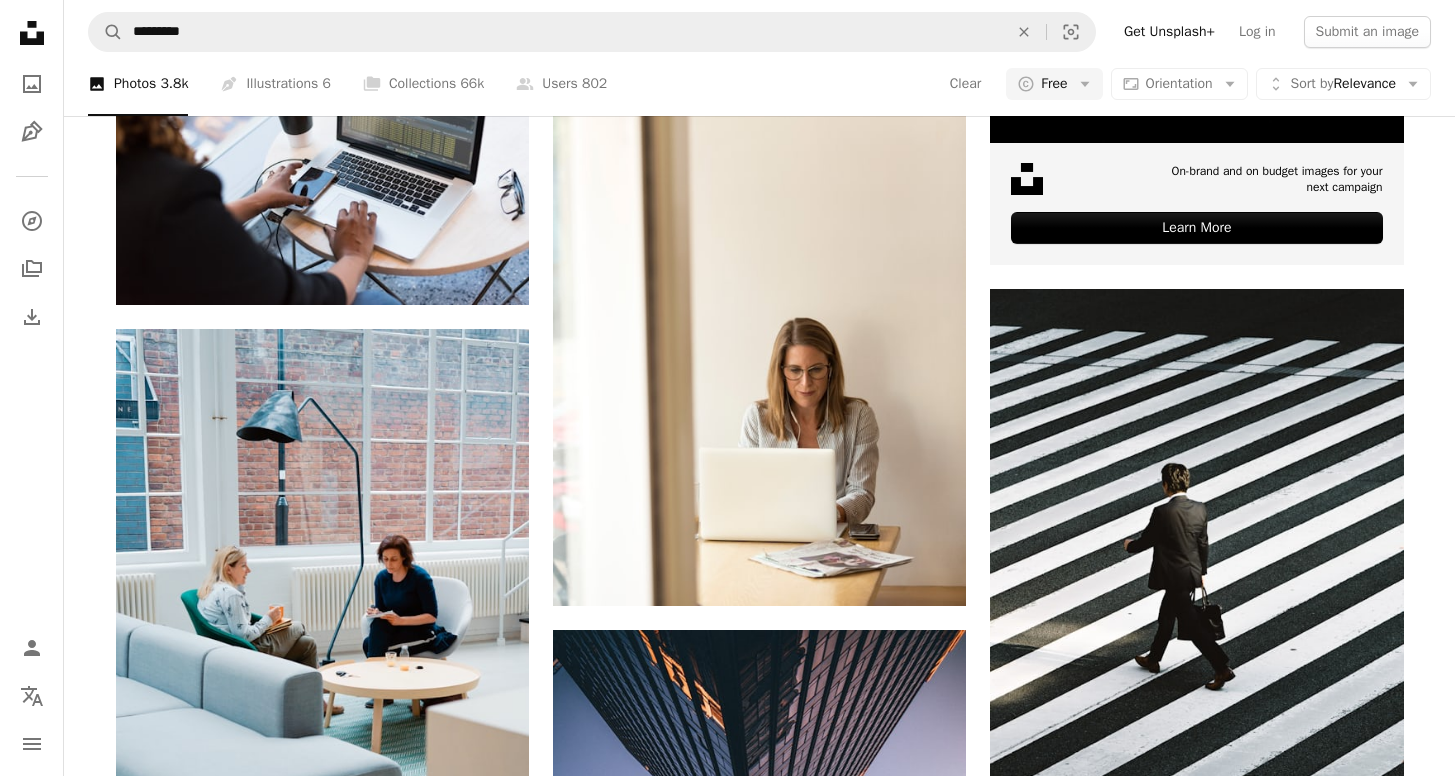 scroll, scrollTop: 3039, scrollLeft: 0, axis: vertical 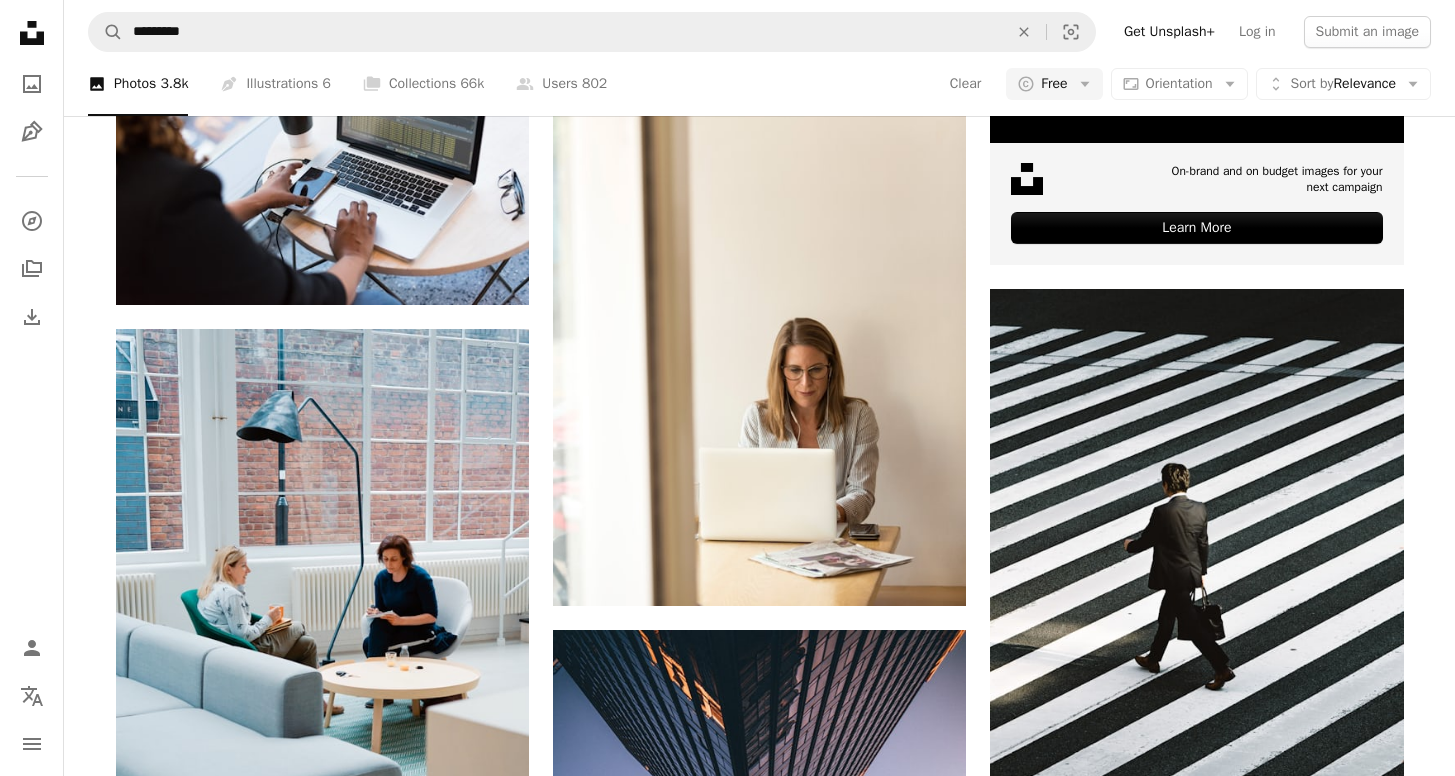 click on "corporate office" at bounding box center [800, -324] 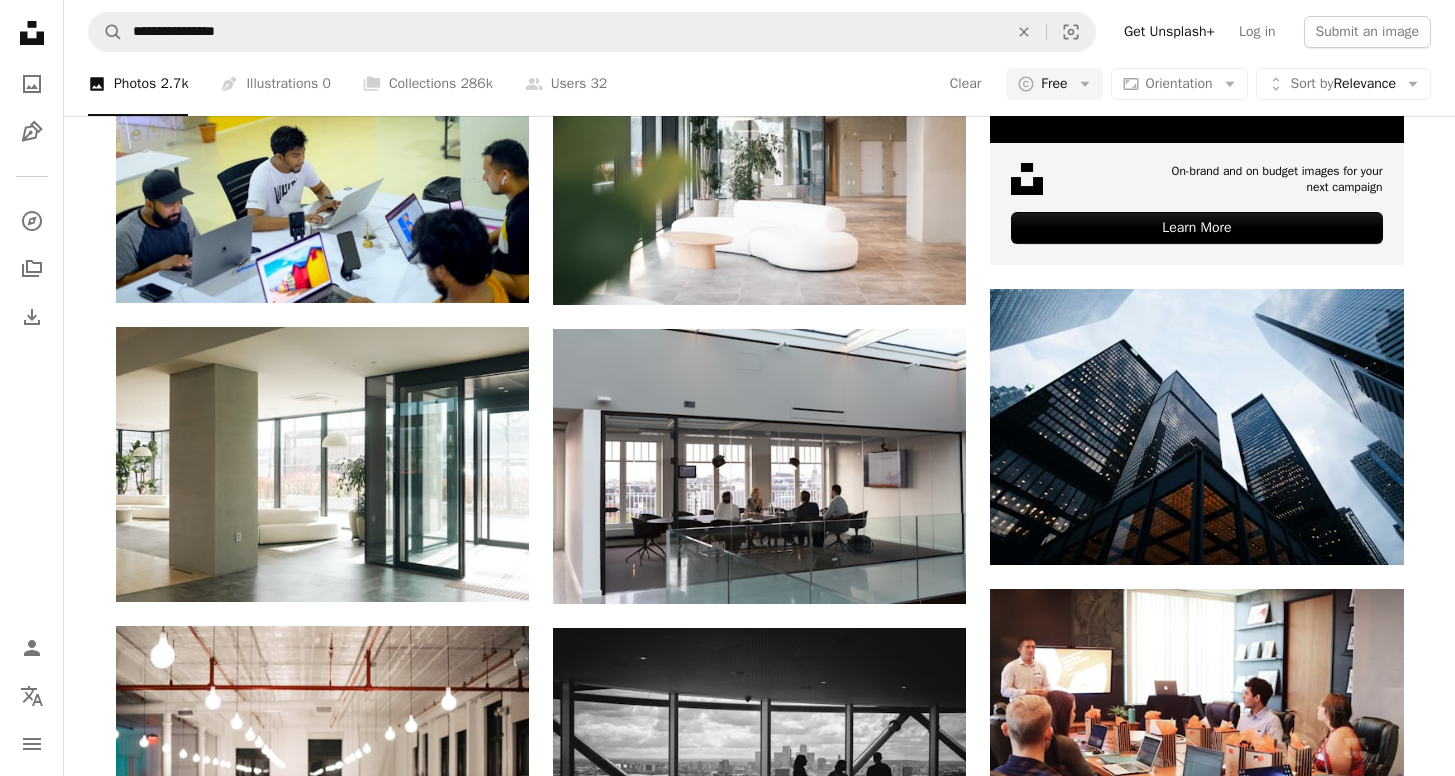 scroll, scrollTop: 0, scrollLeft: 0, axis: both 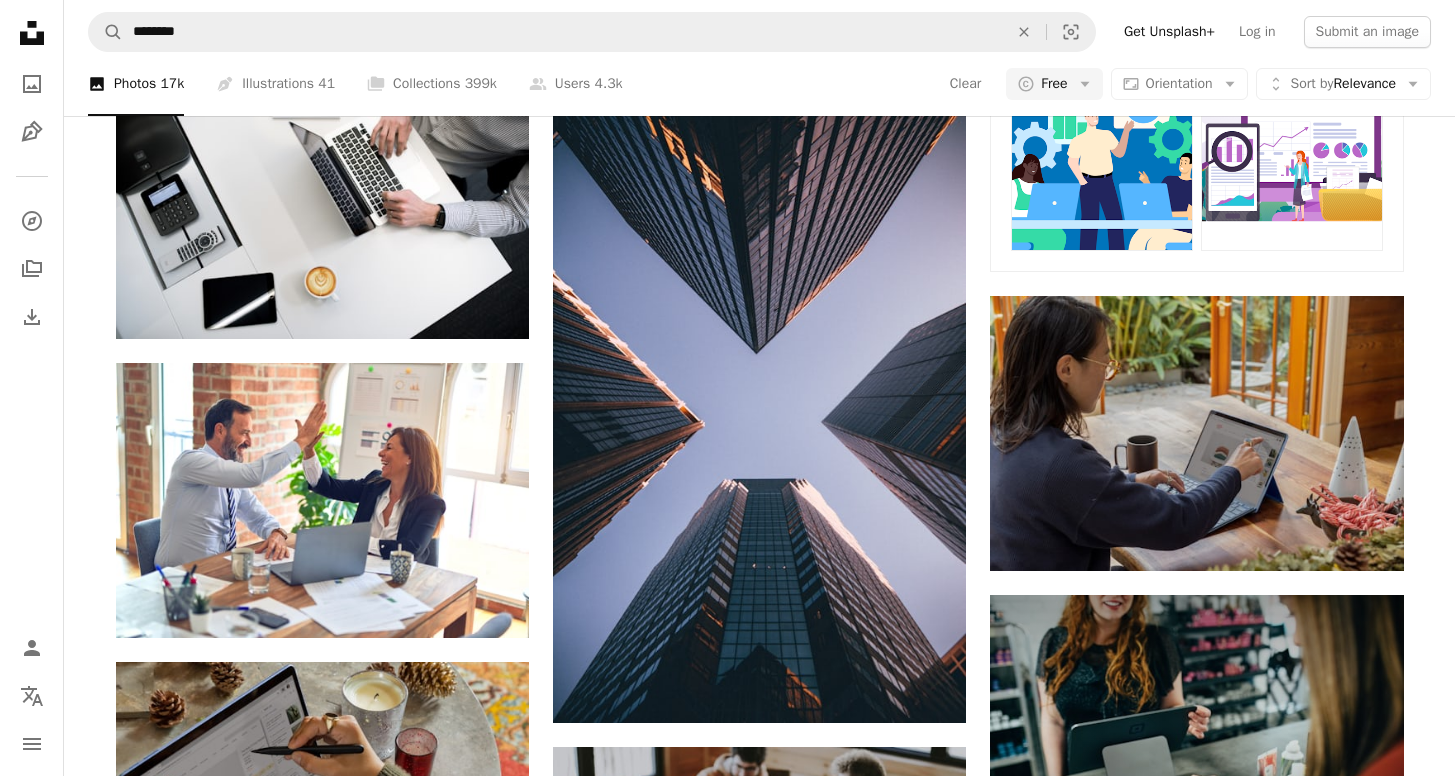 click on "Load more" at bounding box center [760, 2424] 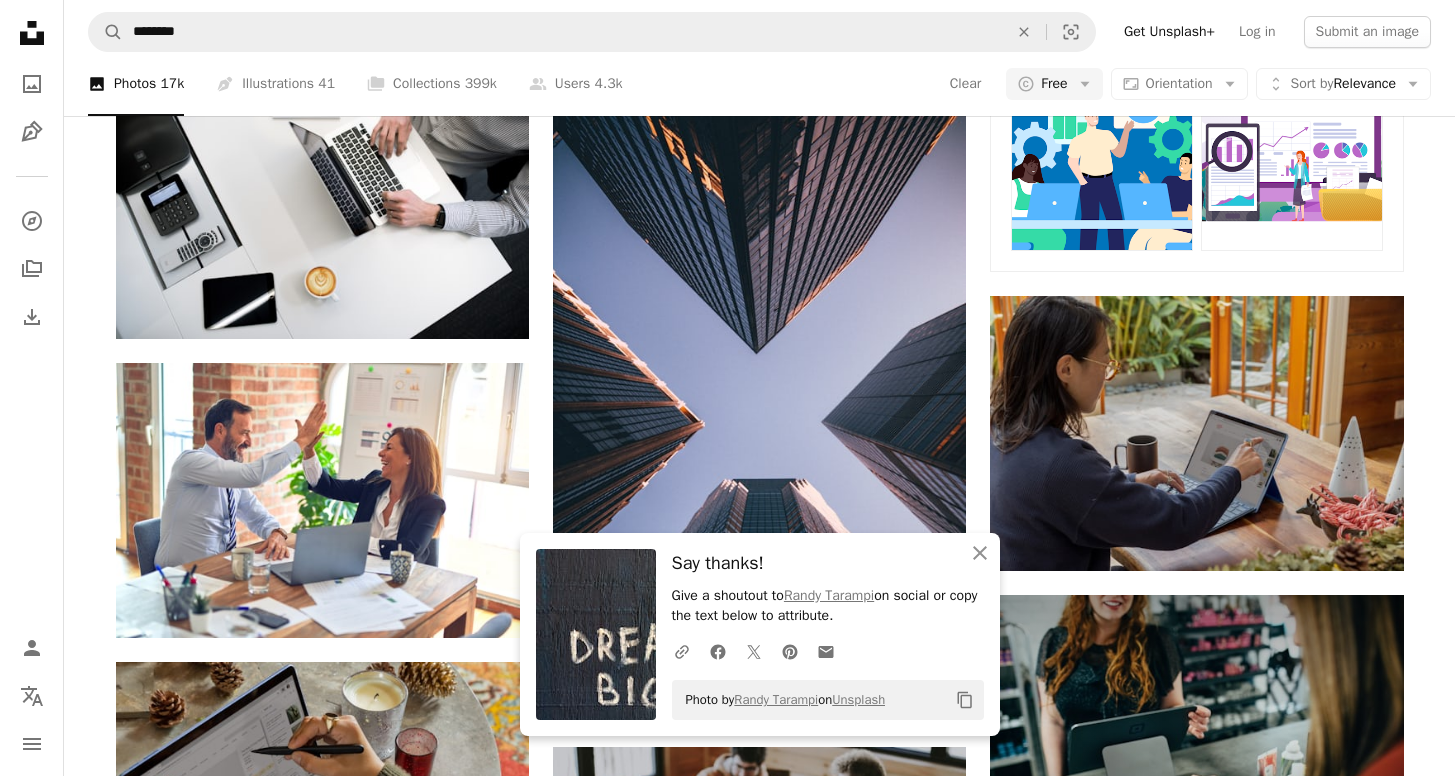 scroll, scrollTop: 31576, scrollLeft: 0, axis: vertical 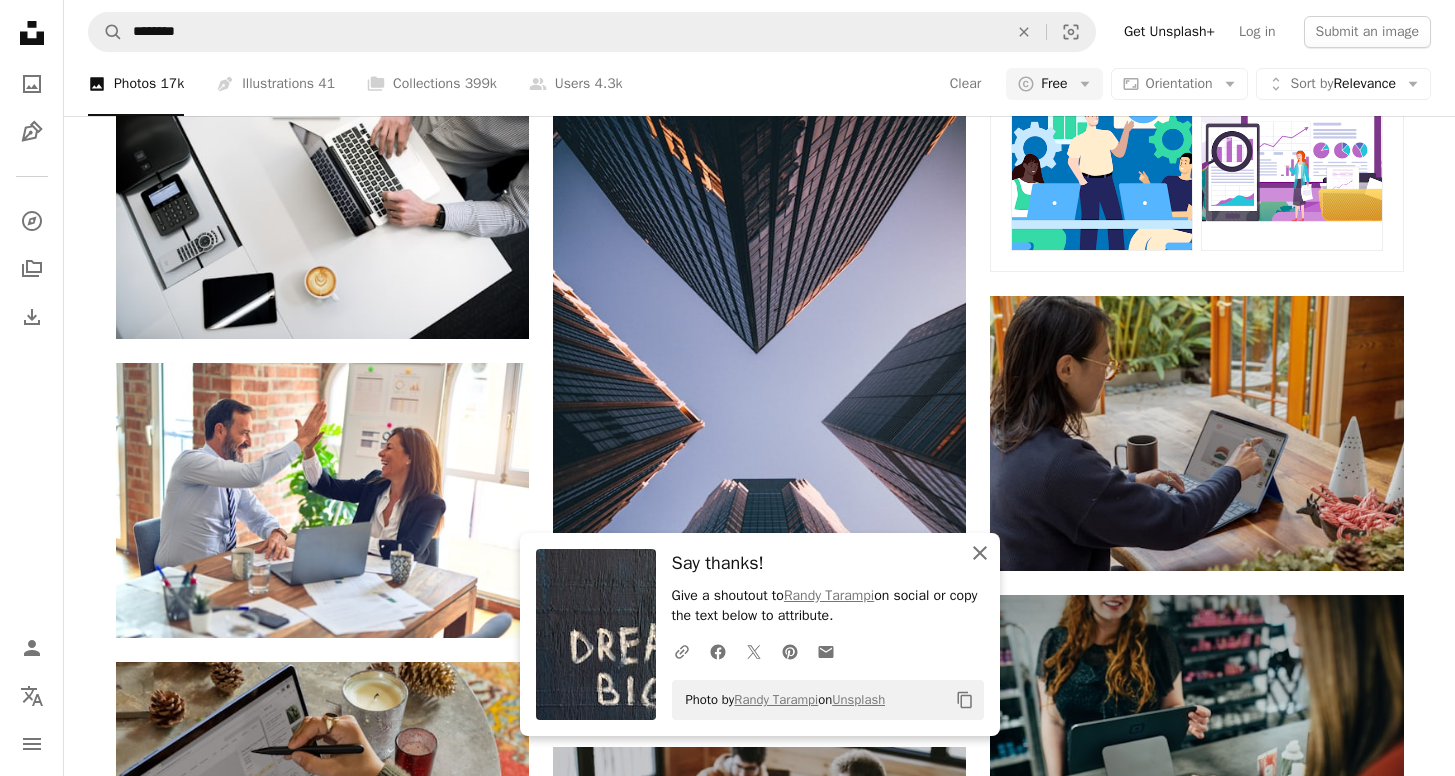 click on "An X shape" 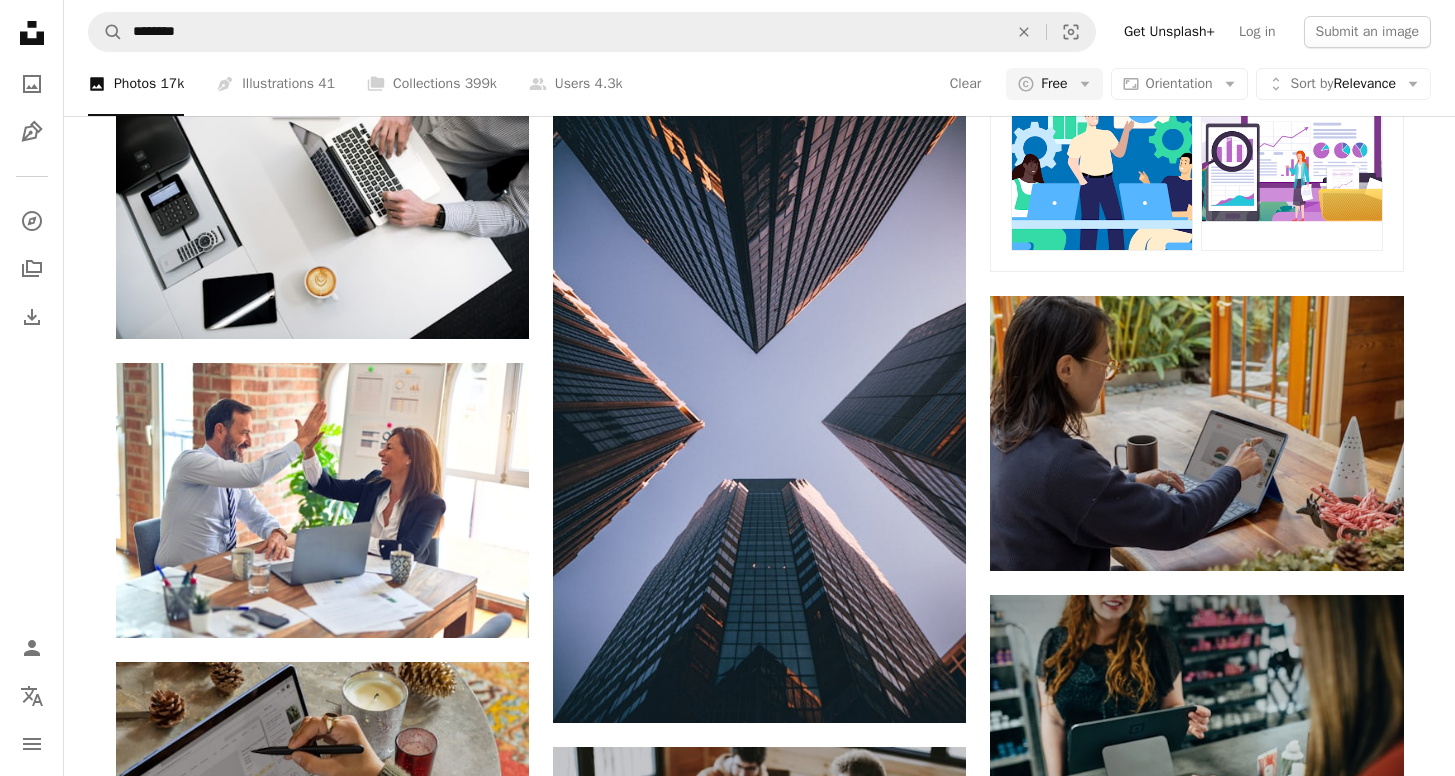 scroll, scrollTop: 36369, scrollLeft: 0, axis: vertical 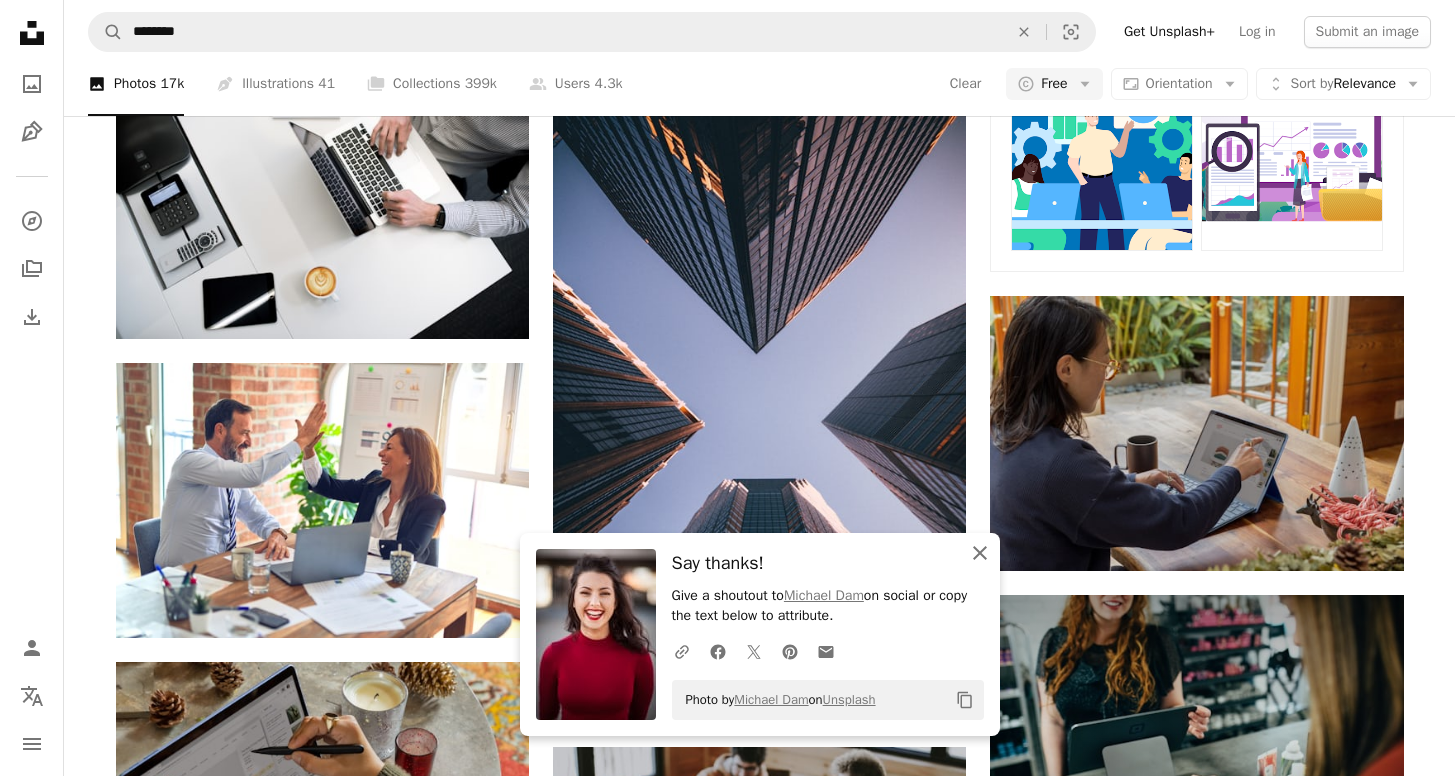 click on "An X shape" 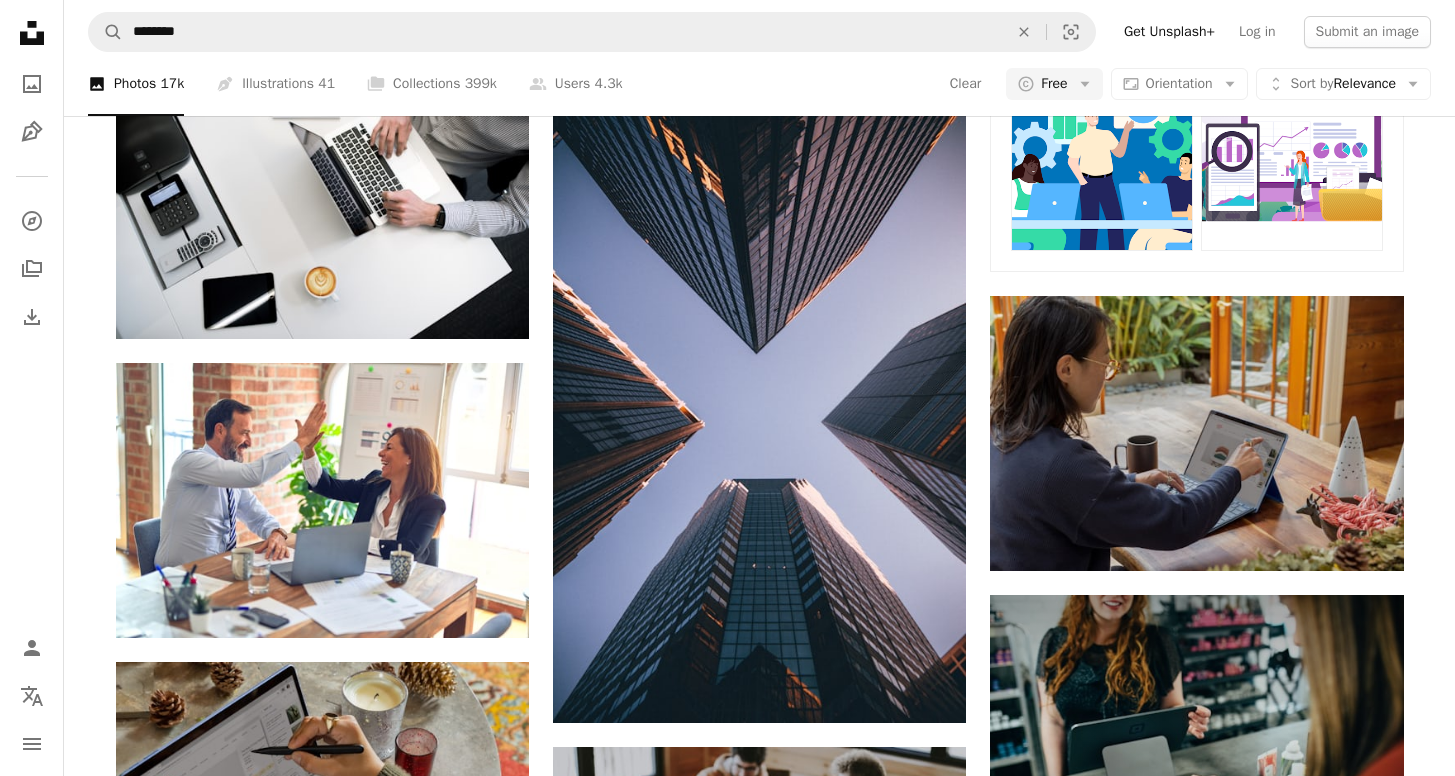 scroll, scrollTop: 46030, scrollLeft: 0, axis: vertical 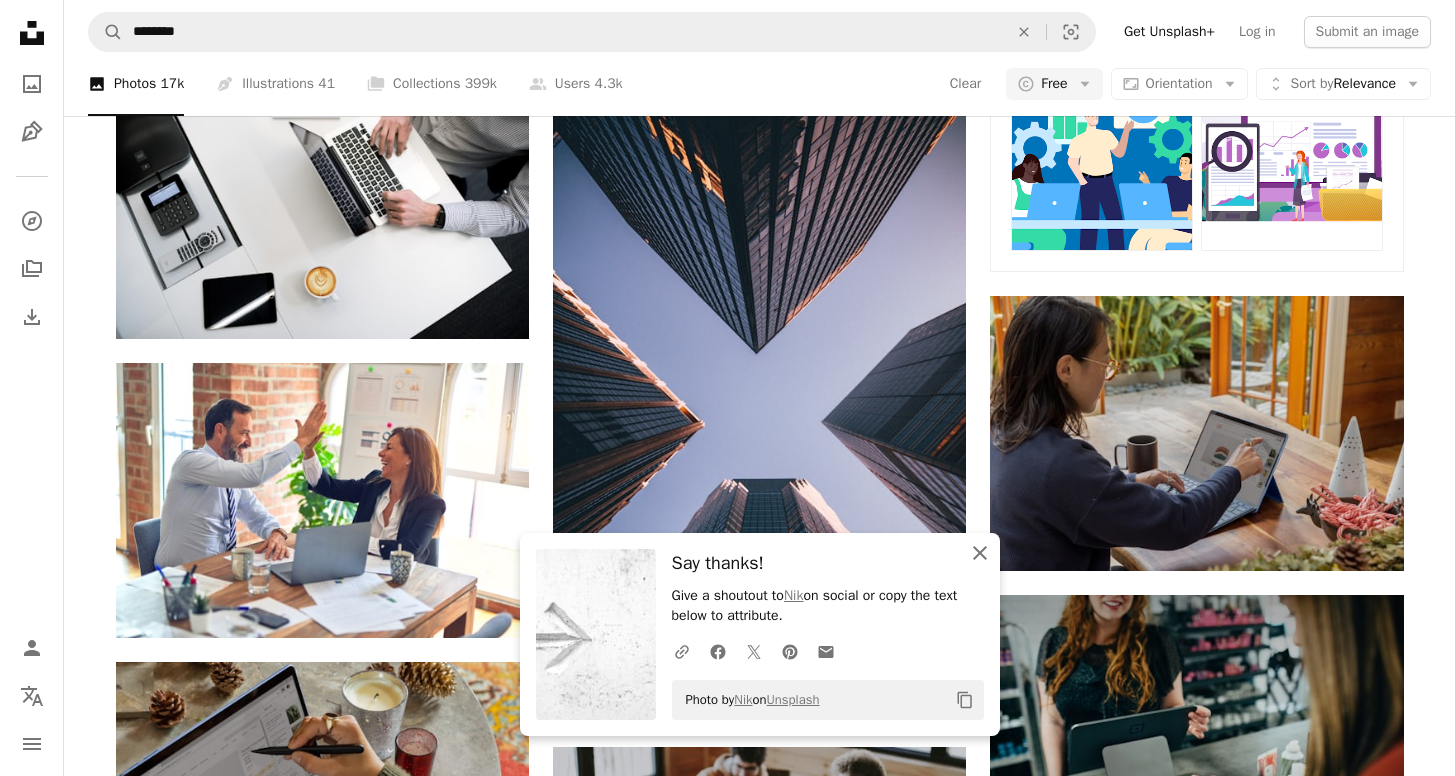 click on "An X shape" 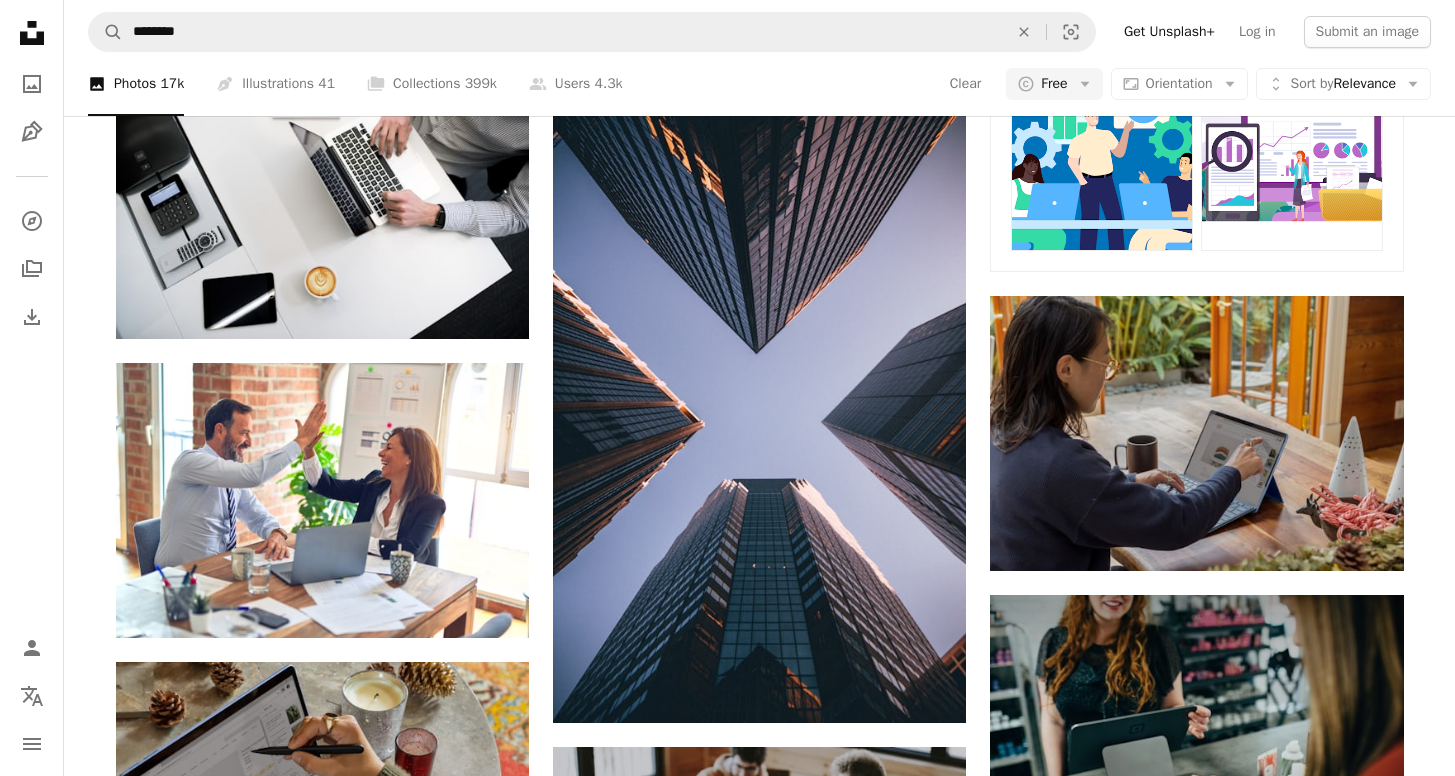 scroll, scrollTop: 48313, scrollLeft: 0, axis: vertical 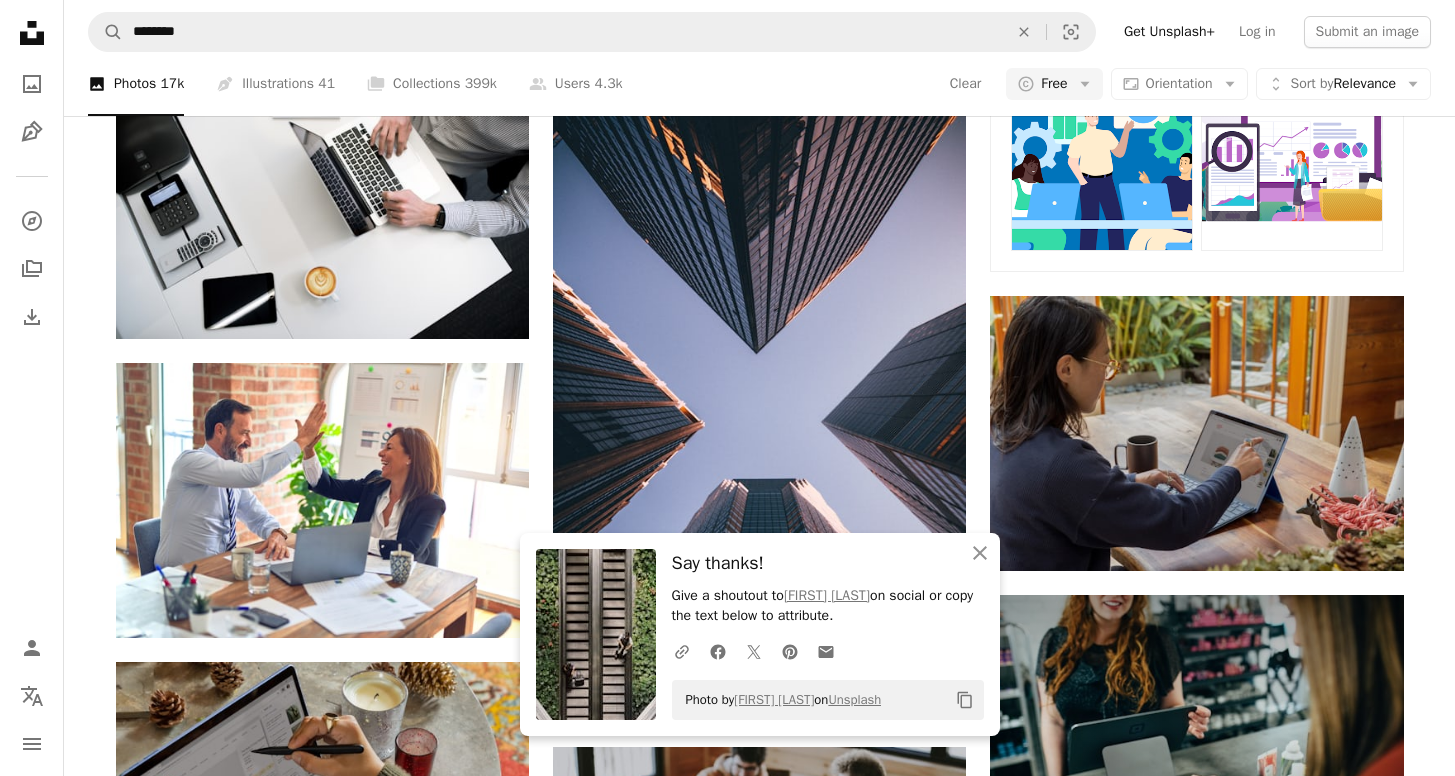 click on "Promoted Collaboration with   [FIRST] [LAST] A heart A plus sign Square Payments made easy   ↗ Arrow pointing down A heart A plus sign [FIRST] [LAST] Available for hire A checkmark inside of a circle Arrow pointing down A heart A plus sign krakenimages Arrow pointing down A heart A plus sign Microsoft Edge Arrow pointing down A heart A plus sign [FIRST] [LAST] Available for hire A checkmark inside of a circle Arrow pointing down A heart A plus sign Microsoft 365 Arrow pointing down A heart A plus sign Microsoft 365 Arrow pointing down A heart A plus sign [FIRST] [LAST] Available for hire A checkmark inside of a circle Arrow pointing down A heart A plus sign Microsoft 365 Arrow pointing down A heart A plus sign krakenimages Arrow pointing down A heart A plus sign [FIRST] [LAST] Available for hire A checkmark inside of a circle Arrow pointing down A heart A plus sign ThisisEngineering Arrow pointing down A heart A plus sign [FIRST] [LAST] Arrow pointing down A heart A plus sign bruce mars A heart [FIRST]" at bounding box center (760, 25761) 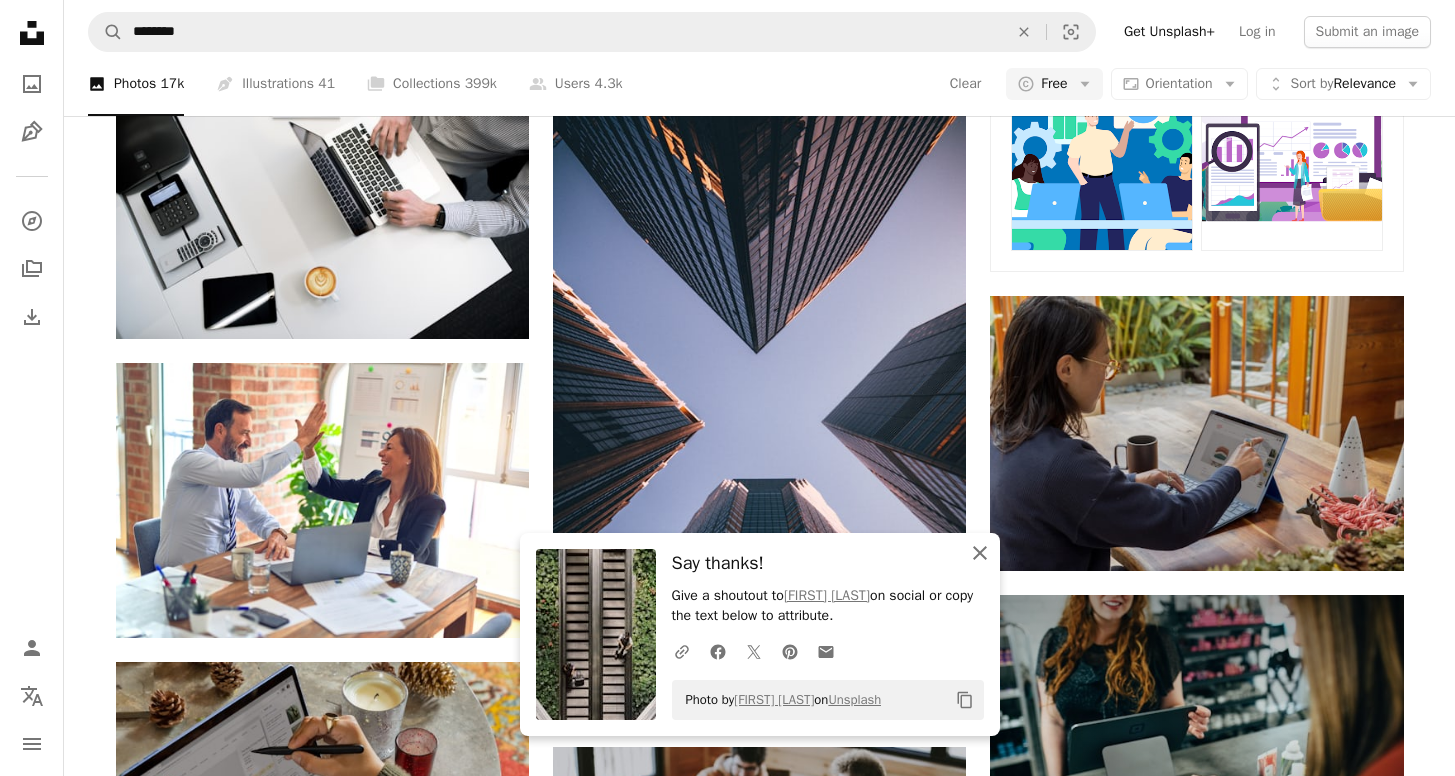 click on "An X shape" 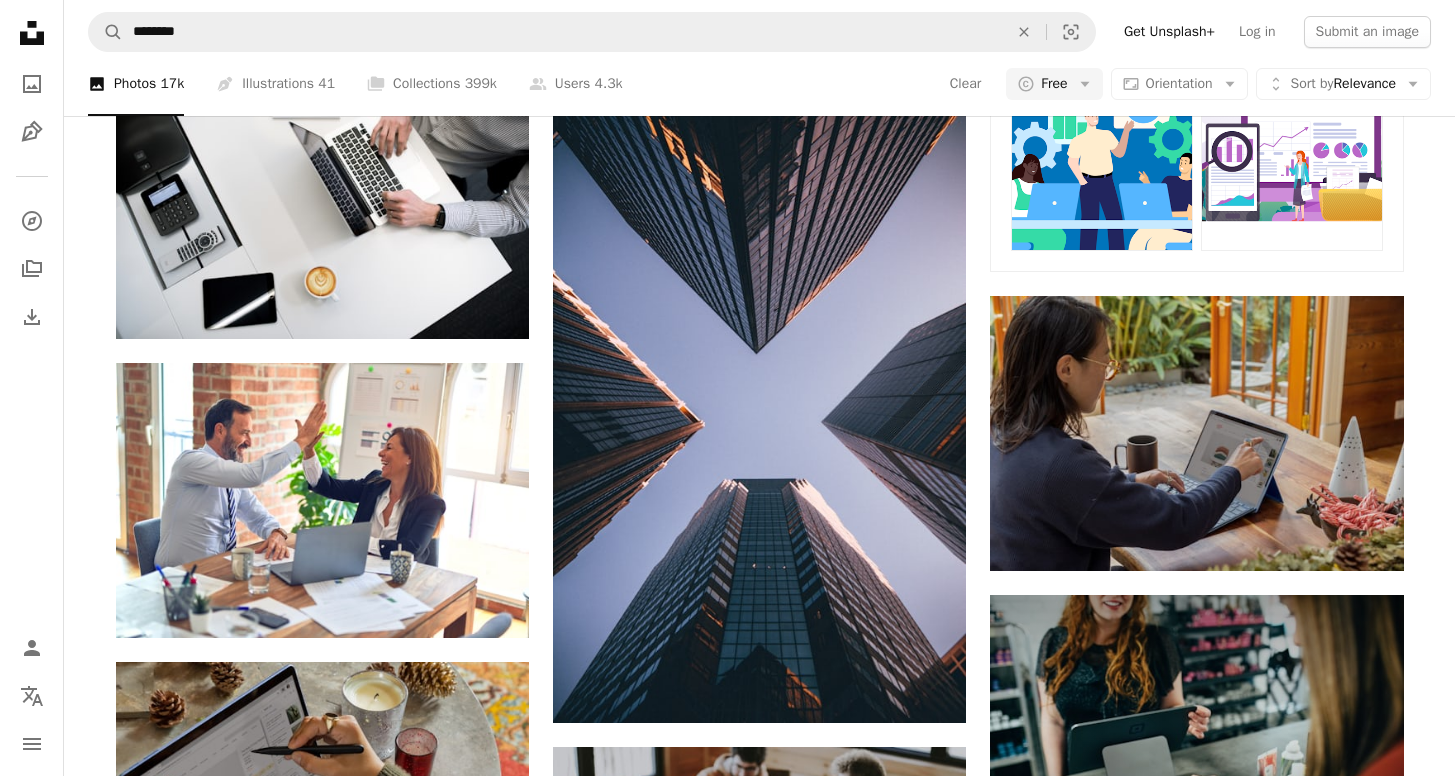 scroll, scrollTop: 57108, scrollLeft: 0, axis: vertical 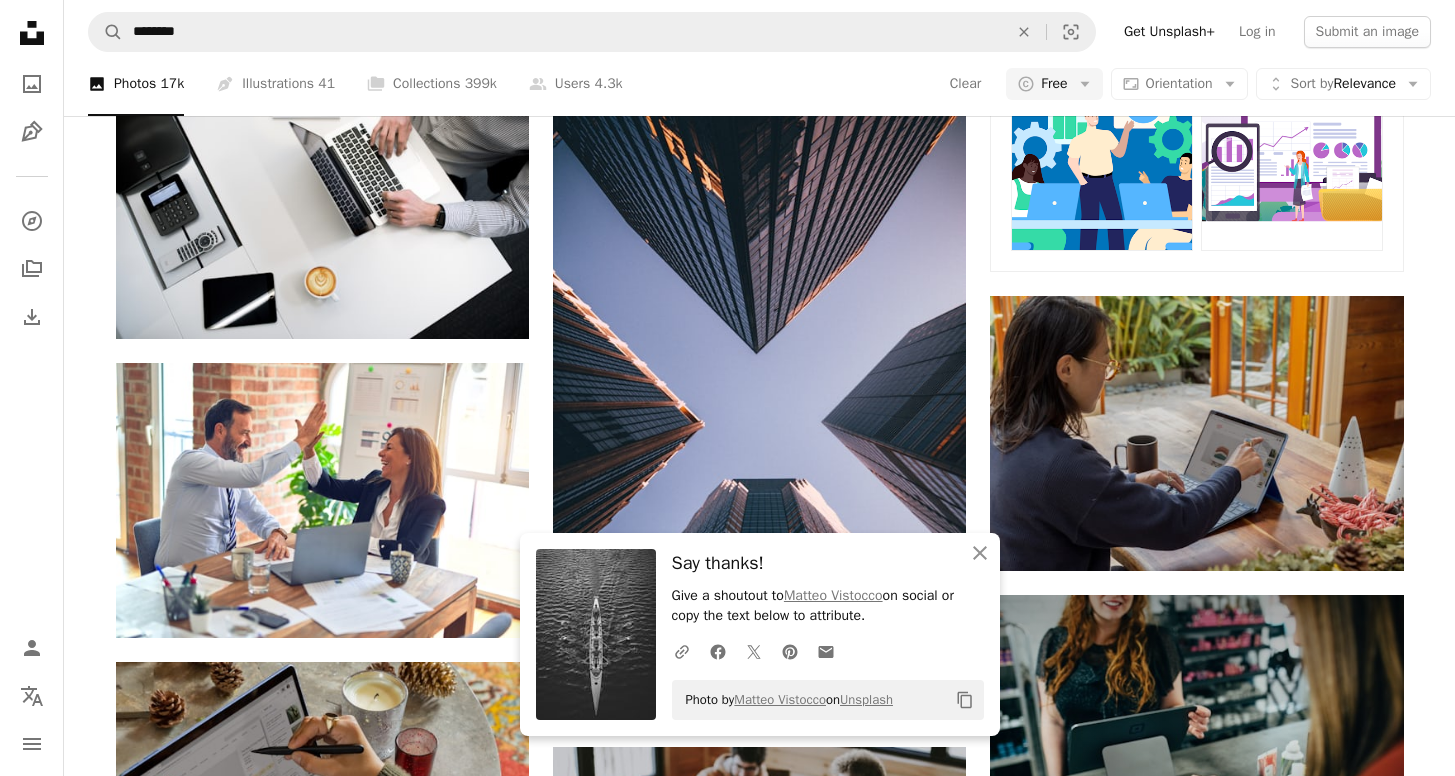 click on "Promoted Collaboration with   [FIRST] [LAST] A heart A plus sign Square Payments made easy   ↗ Arrow pointing down A heart A plus sign [FIRST] [LAST] Available for hire A checkmark inside of a circle Arrow pointing down A heart A plus sign krakenimages Arrow pointing down A heart A plus sign Microsoft Edge Arrow pointing down A heart A plus sign [FIRST] [LAST] Available for hire A checkmark inside of a circle Arrow pointing down A heart A plus sign Microsoft 365 Arrow pointing down A heart A plus sign Microsoft 365 Arrow pointing down A heart A plus sign [FIRST] [LAST] Available for hire A checkmark inside of a circle Arrow pointing down A heart A plus sign Microsoft 365 Arrow pointing down A heart A plus sign krakenimages Arrow pointing down A heart A plus sign [FIRST] [LAST] Available for hire A checkmark inside of a circle Arrow pointing down A heart A plus sign ThisisEngineering Arrow pointing down A heart A plus sign [FIRST] [LAST] Arrow pointing down A heart A plus sign bruce mars A heart [FIRST]" at bounding box center (760, 29943) 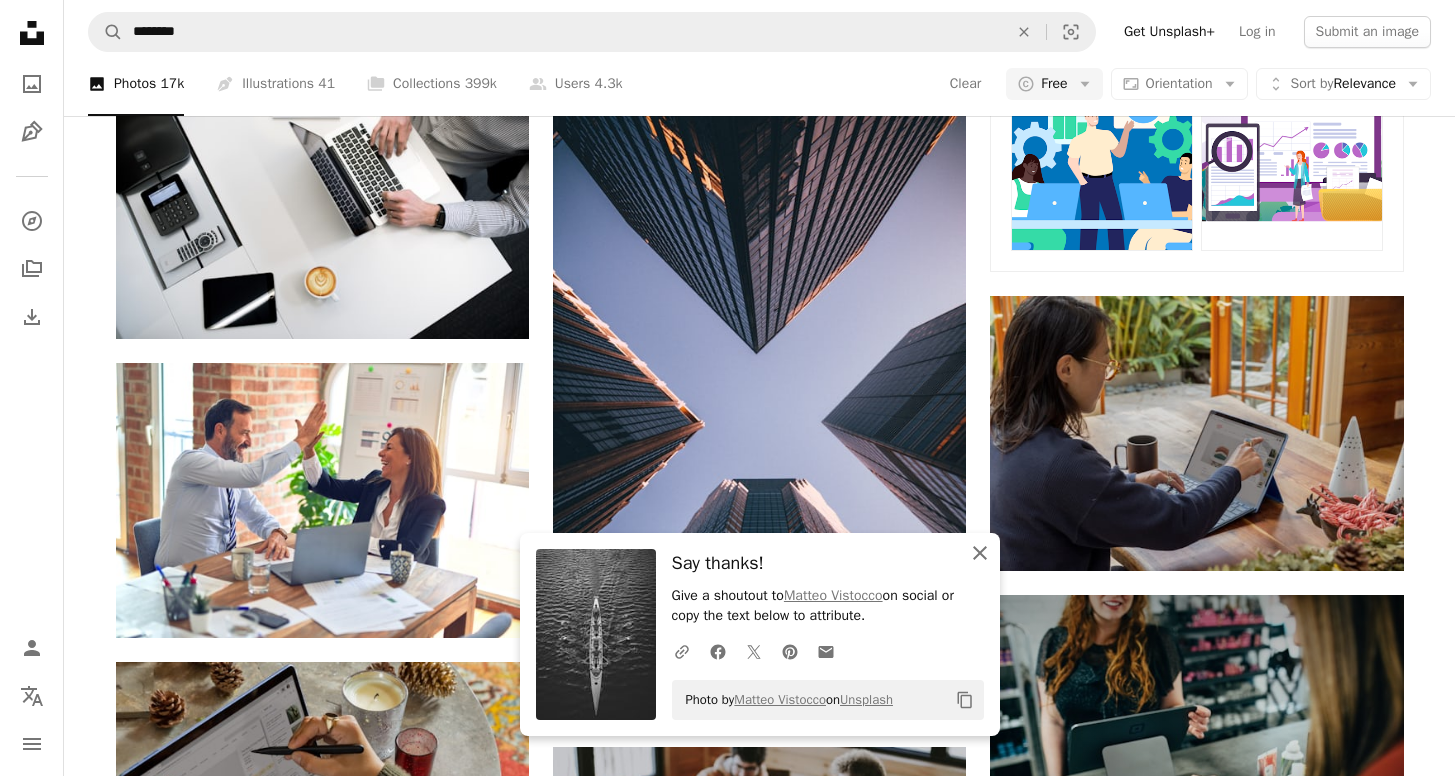 click on "An X shape" 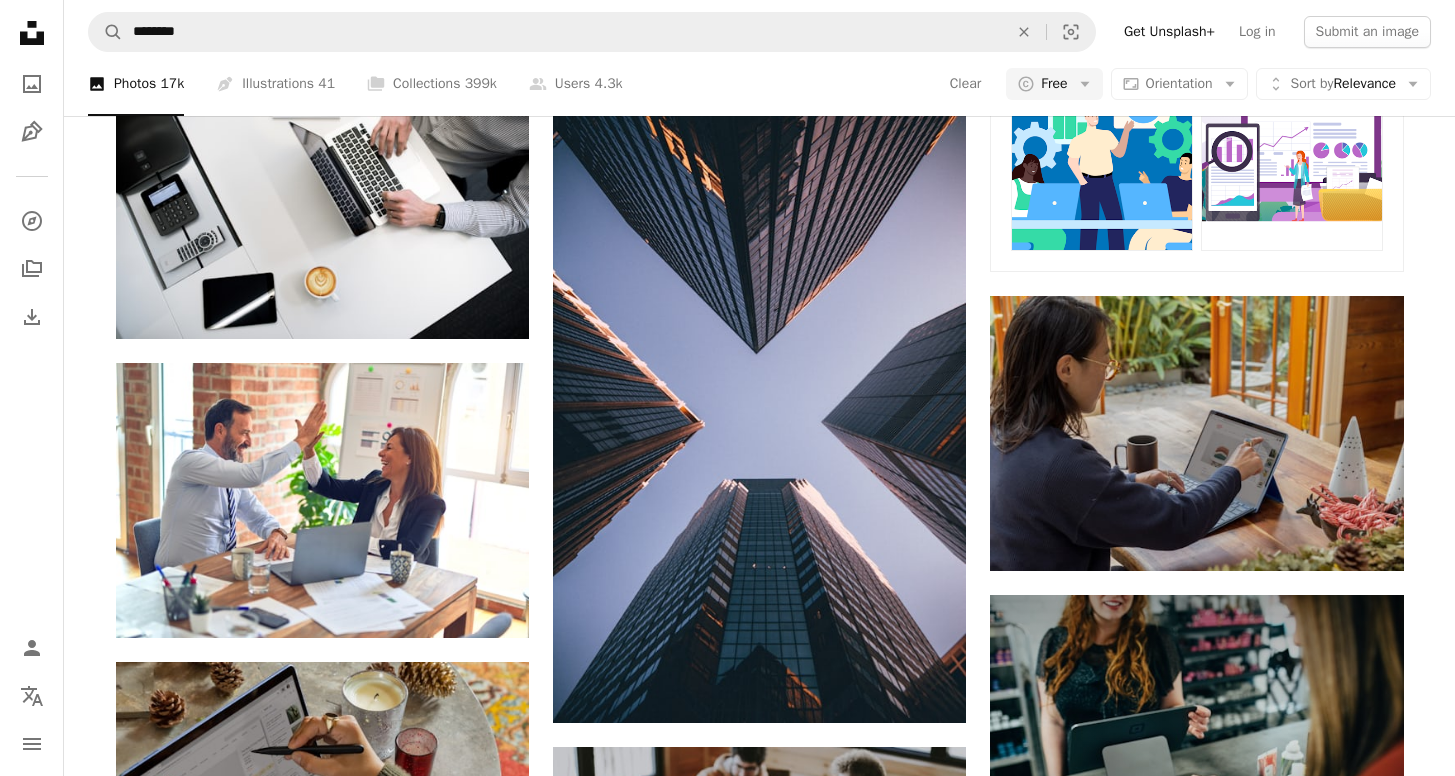 scroll, scrollTop: 63679, scrollLeft: 0, axis: vertical 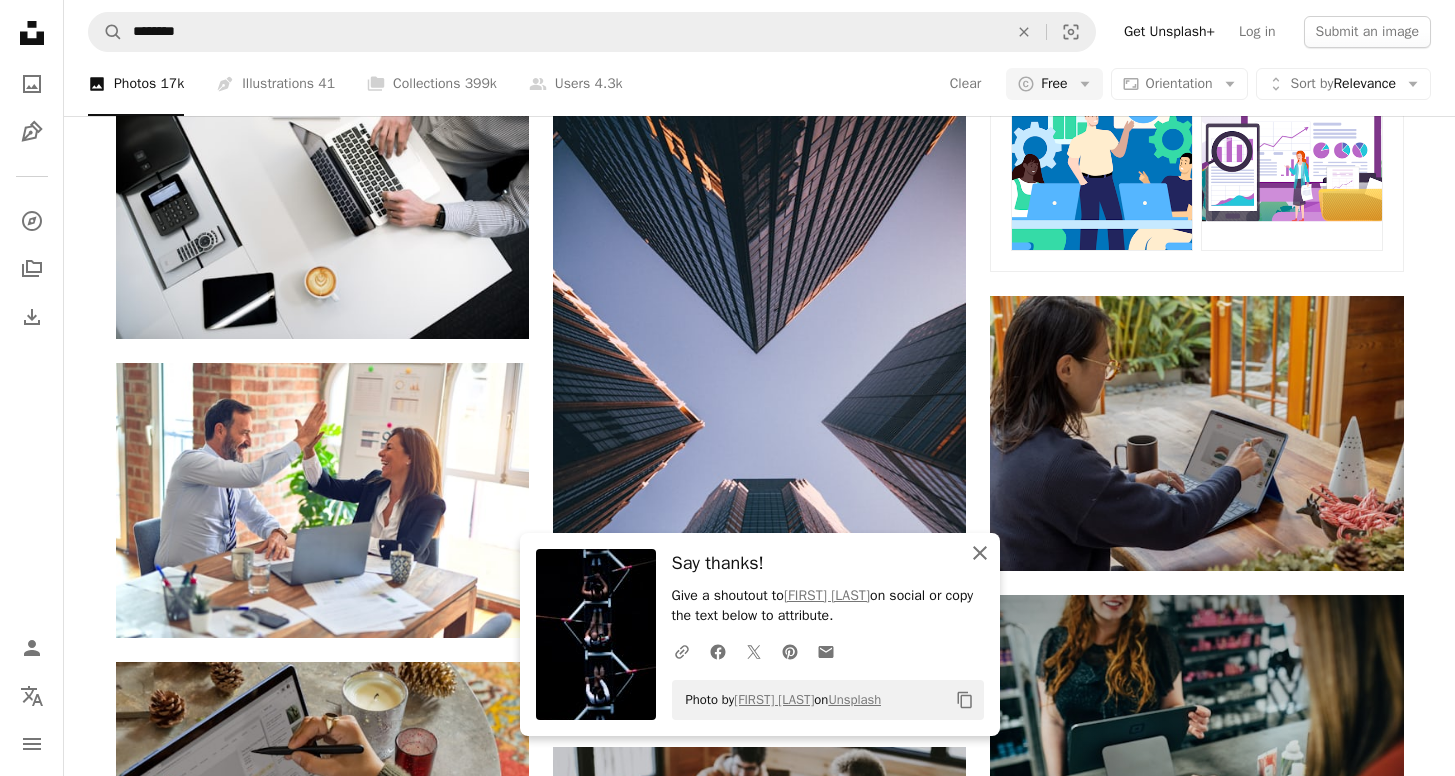 click on "An X shape" 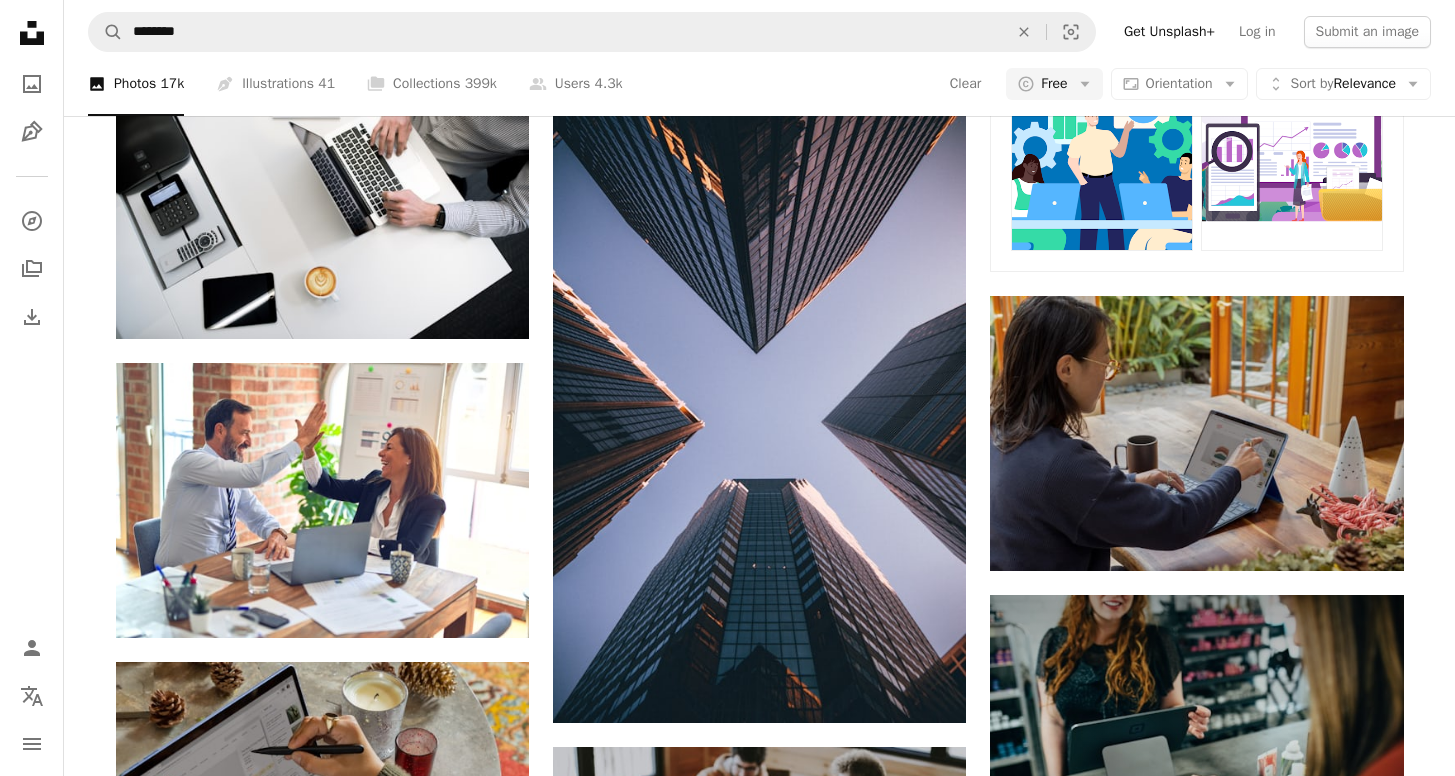 scroll, scrollTop: 72558, scrollLeft: 0, axis: vertical 